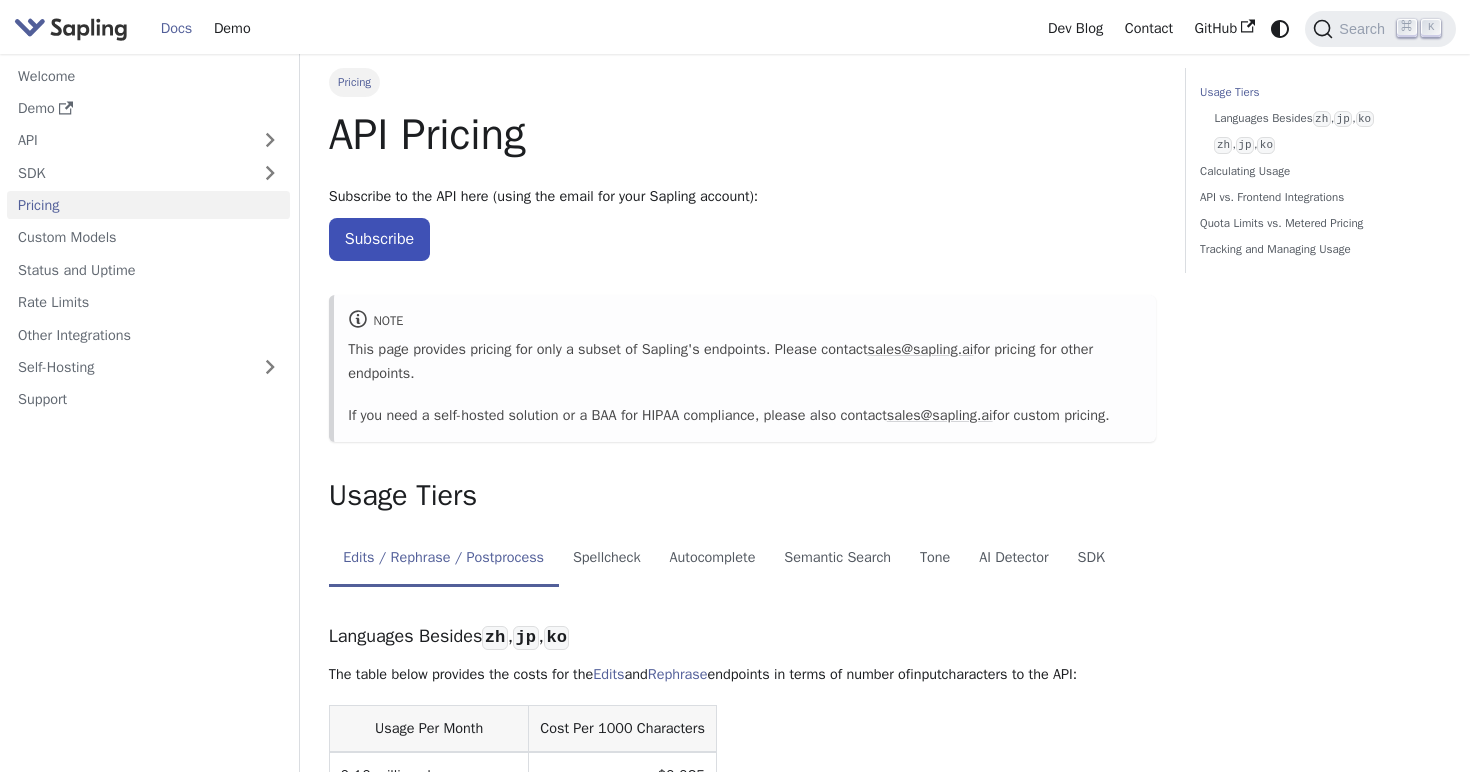 scroll, scrollTop: 245, scrollLeft: 0, axis: vertical 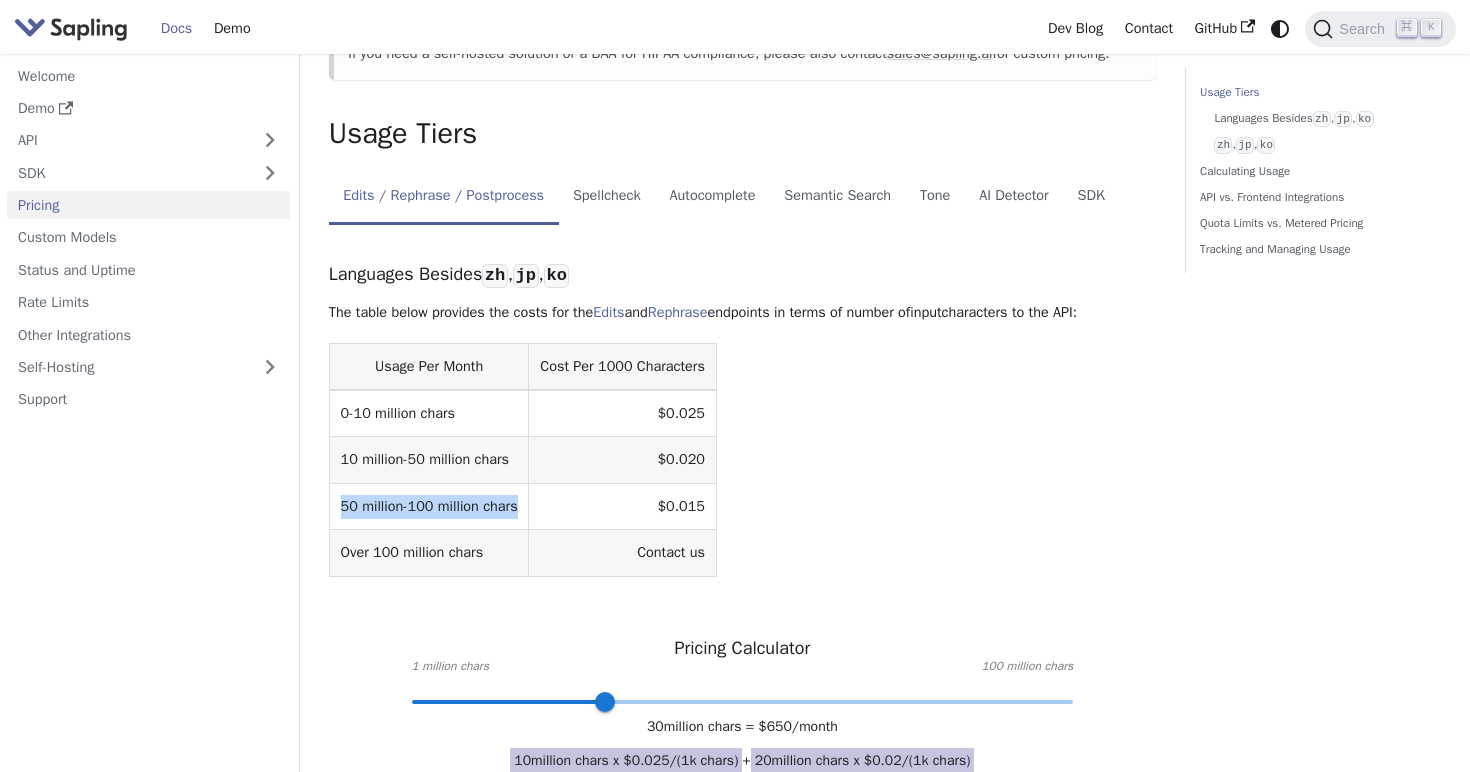 drag, startPoint x: 520, startPoint y: 557, endPoint x: 338, endPoint y: 555, distance: 182.01099 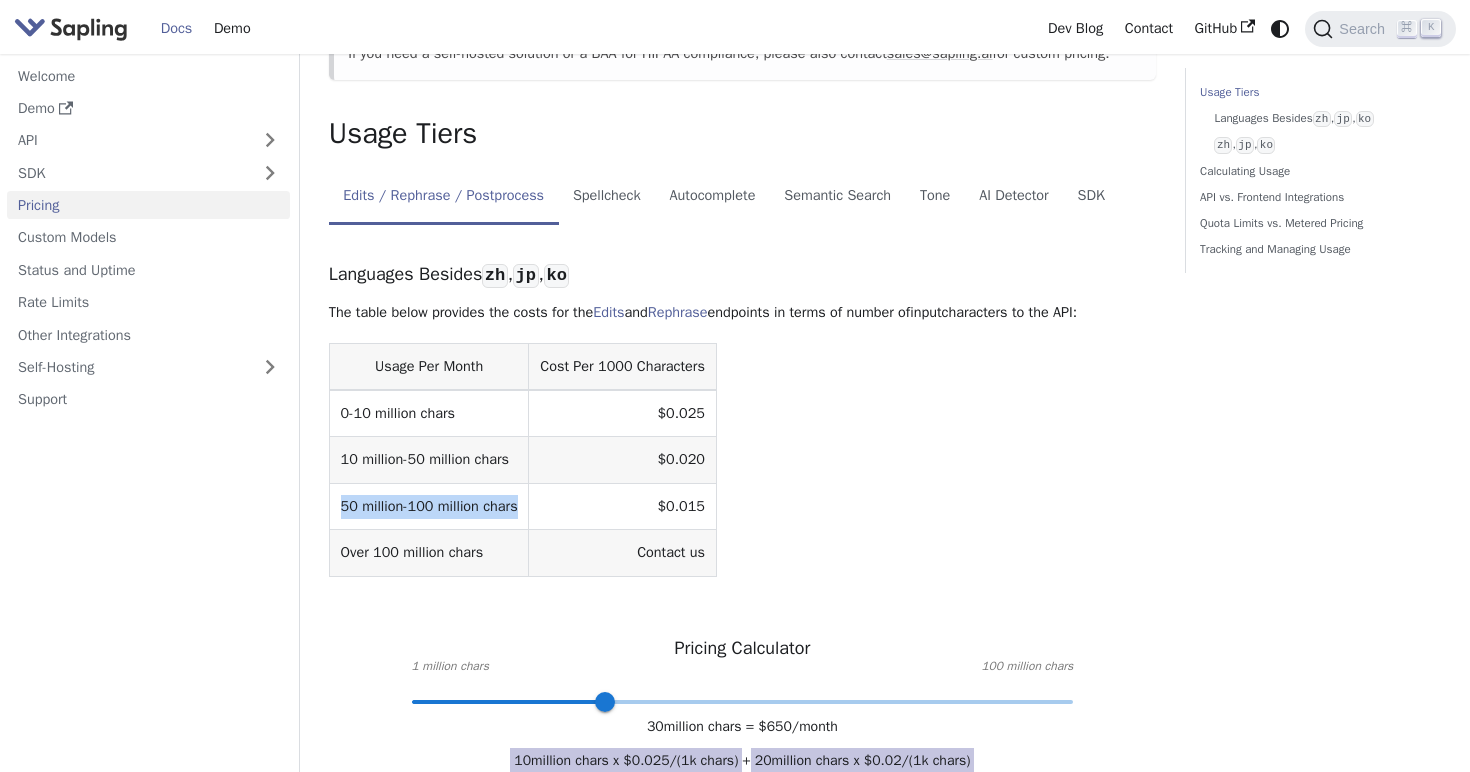 copy on "50 million-100 million chars" 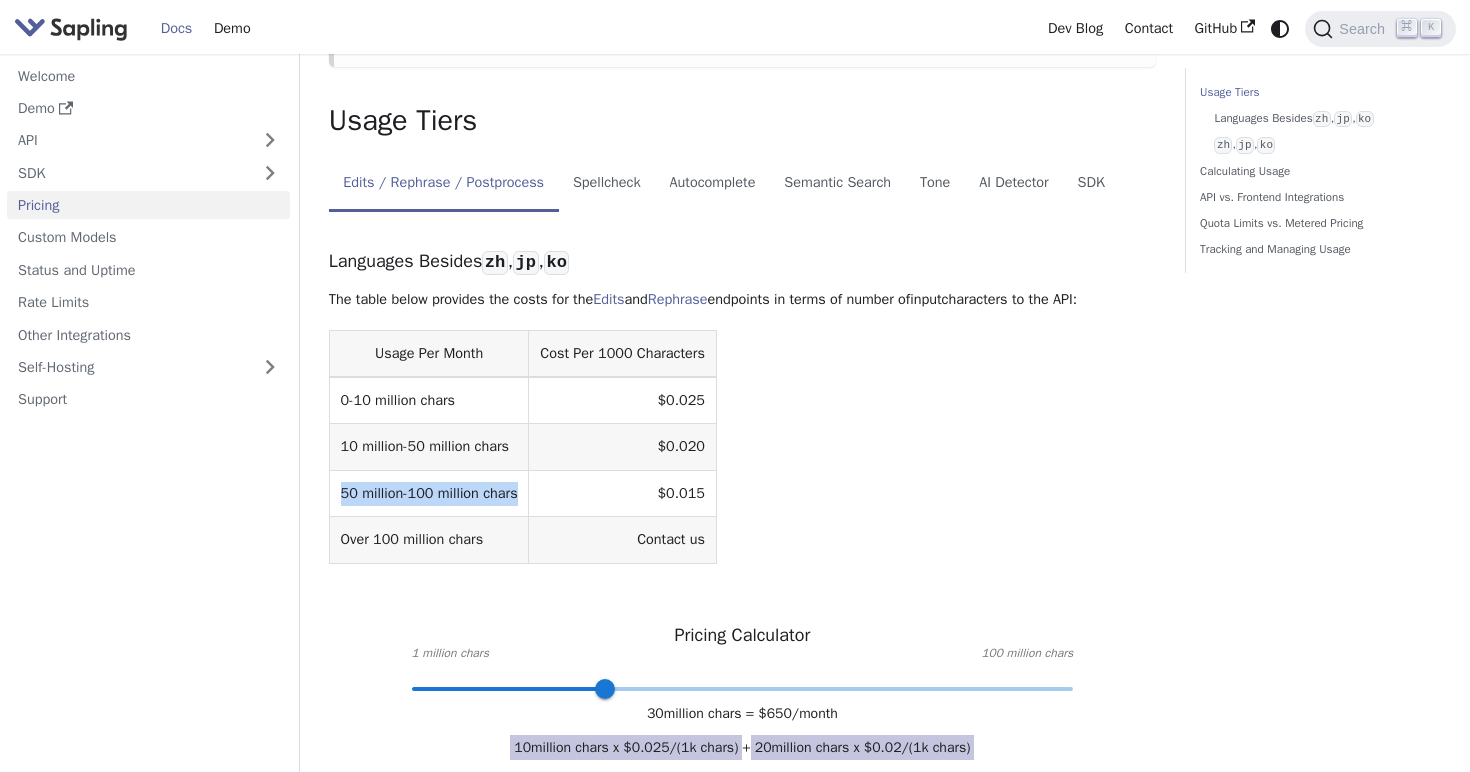 scroll, scrollTop: 376, scrollLeft: 0, axis: vertical 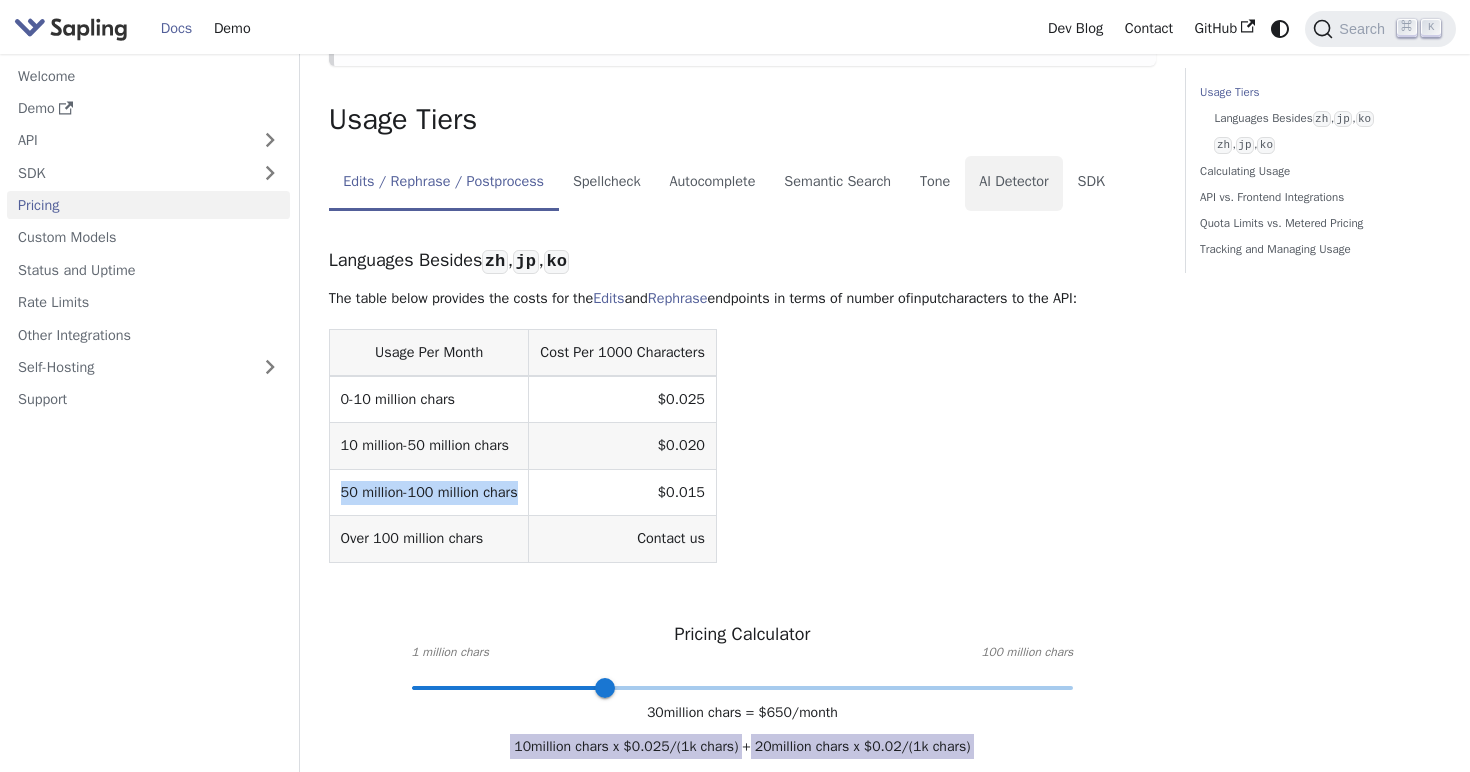 click on "AI Detector" at bounding box center (1014, 184) 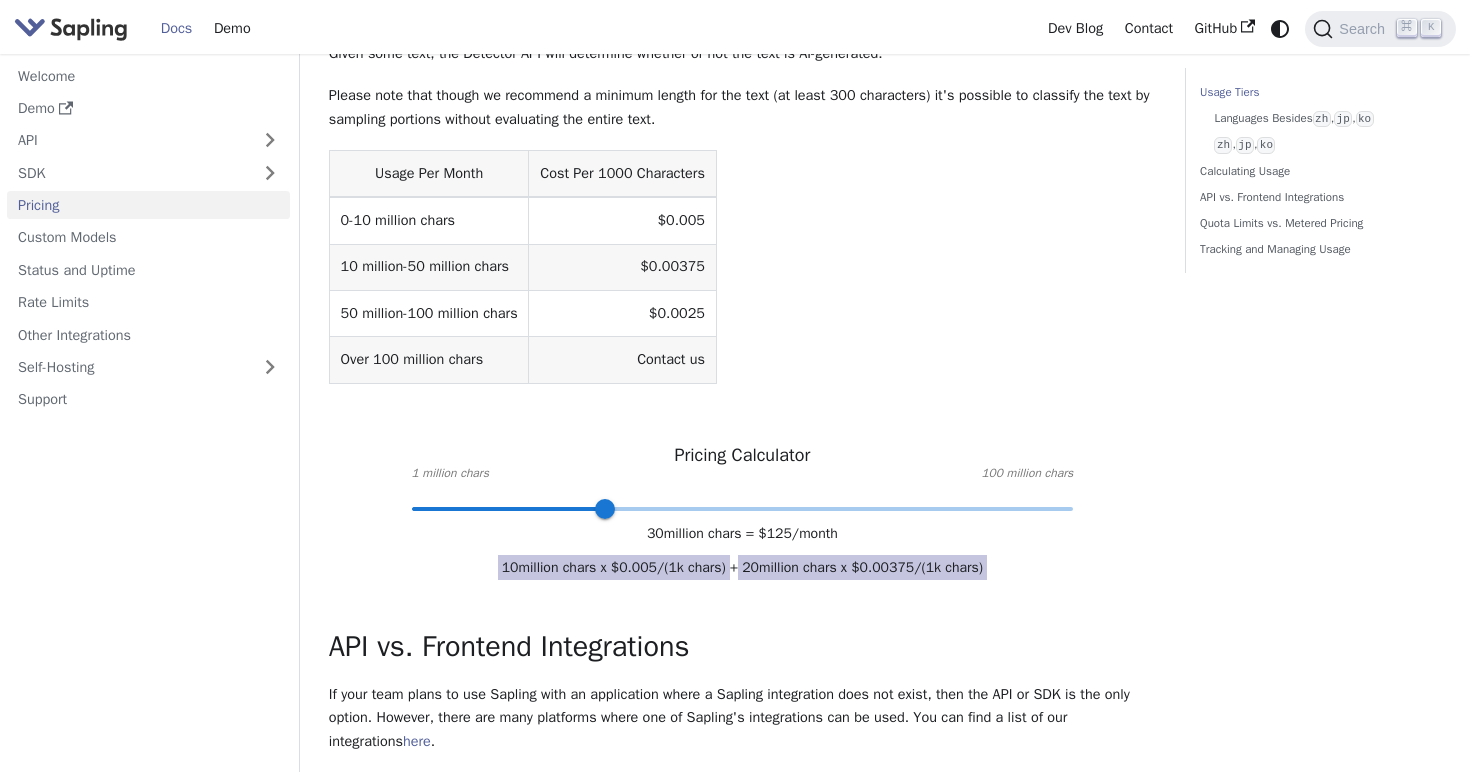 scroll, scrollTop: 603, scrollLeft: 0, axis: vertical 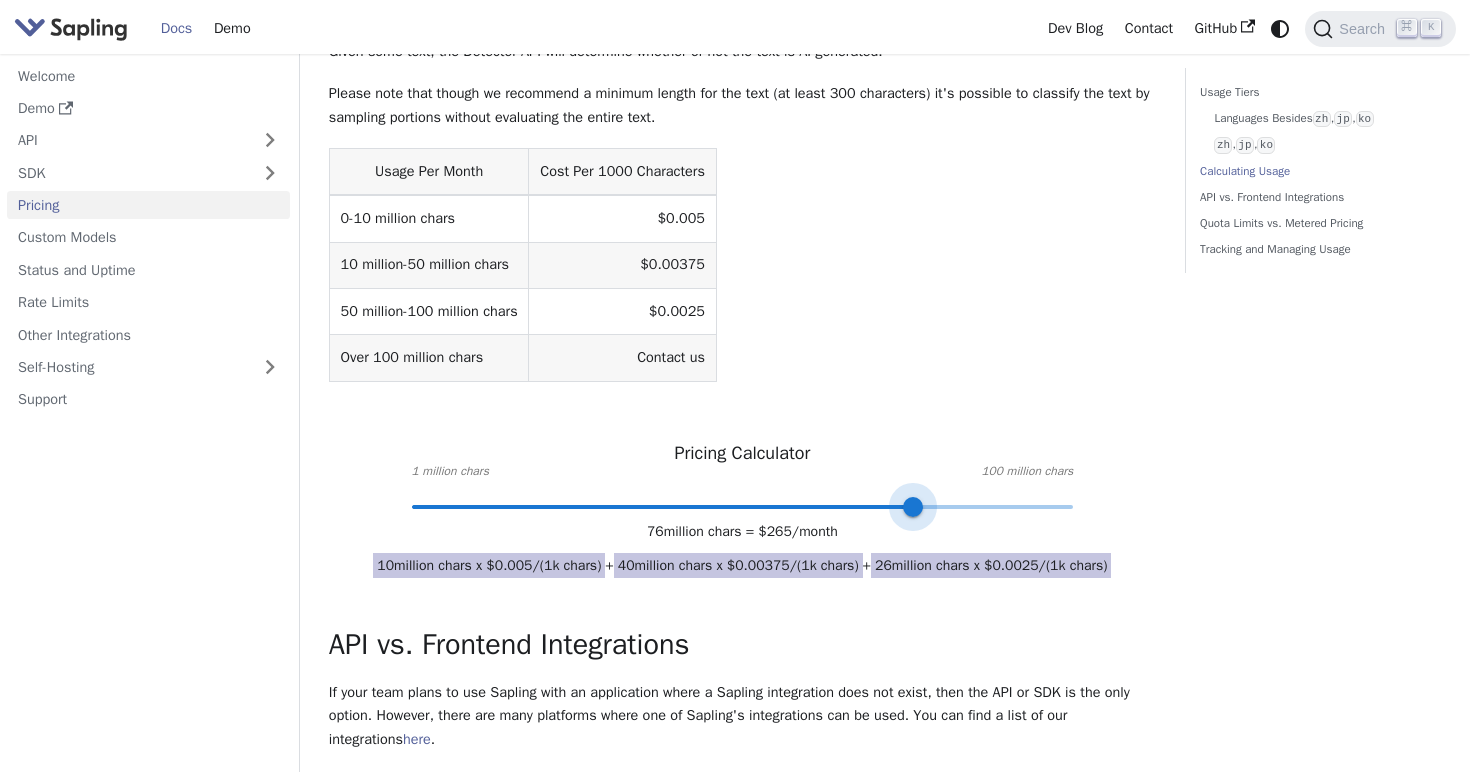 drag, startPoint x: 606, startPoint y: 546, endPoint x: 921, endPoint y: 526, distance: 315.63428 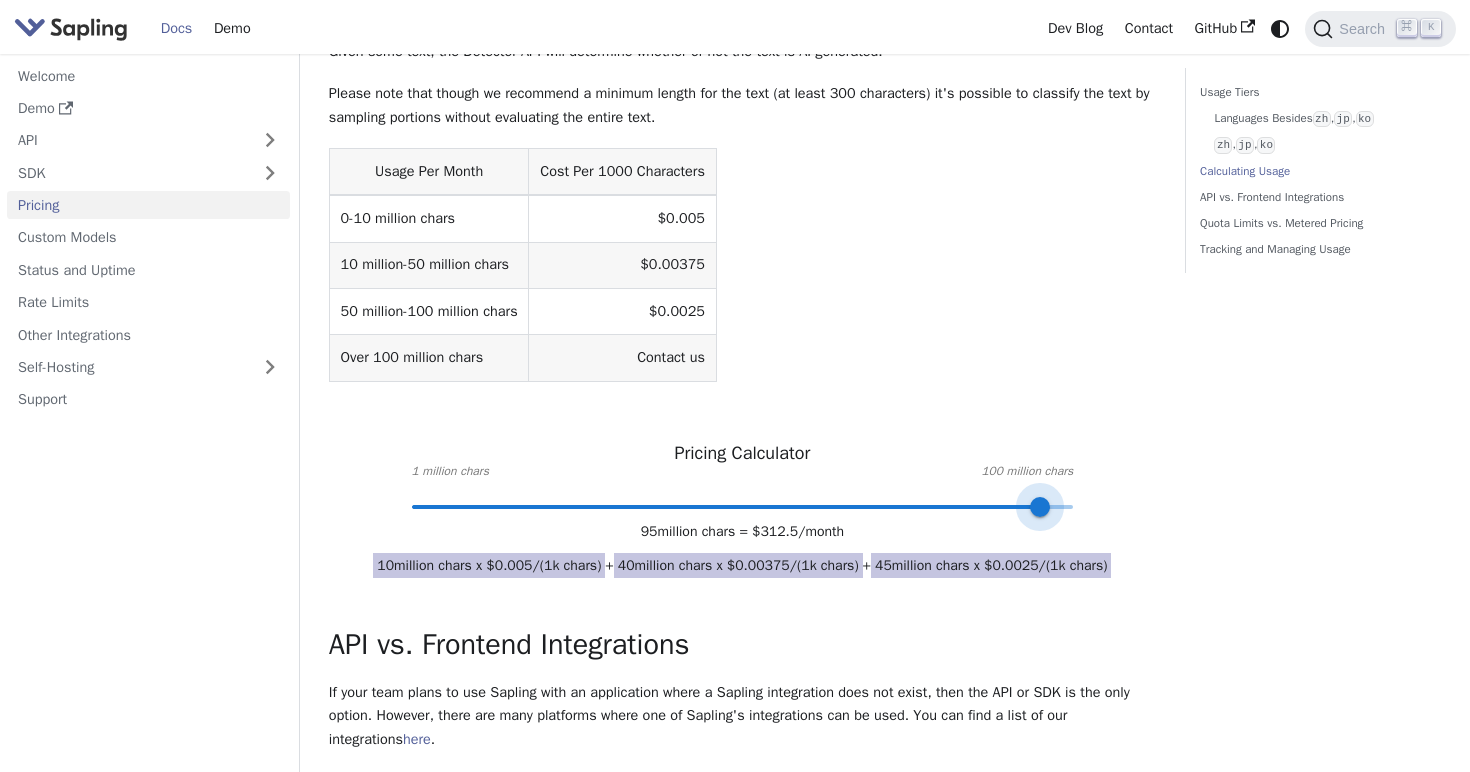 type on "100" 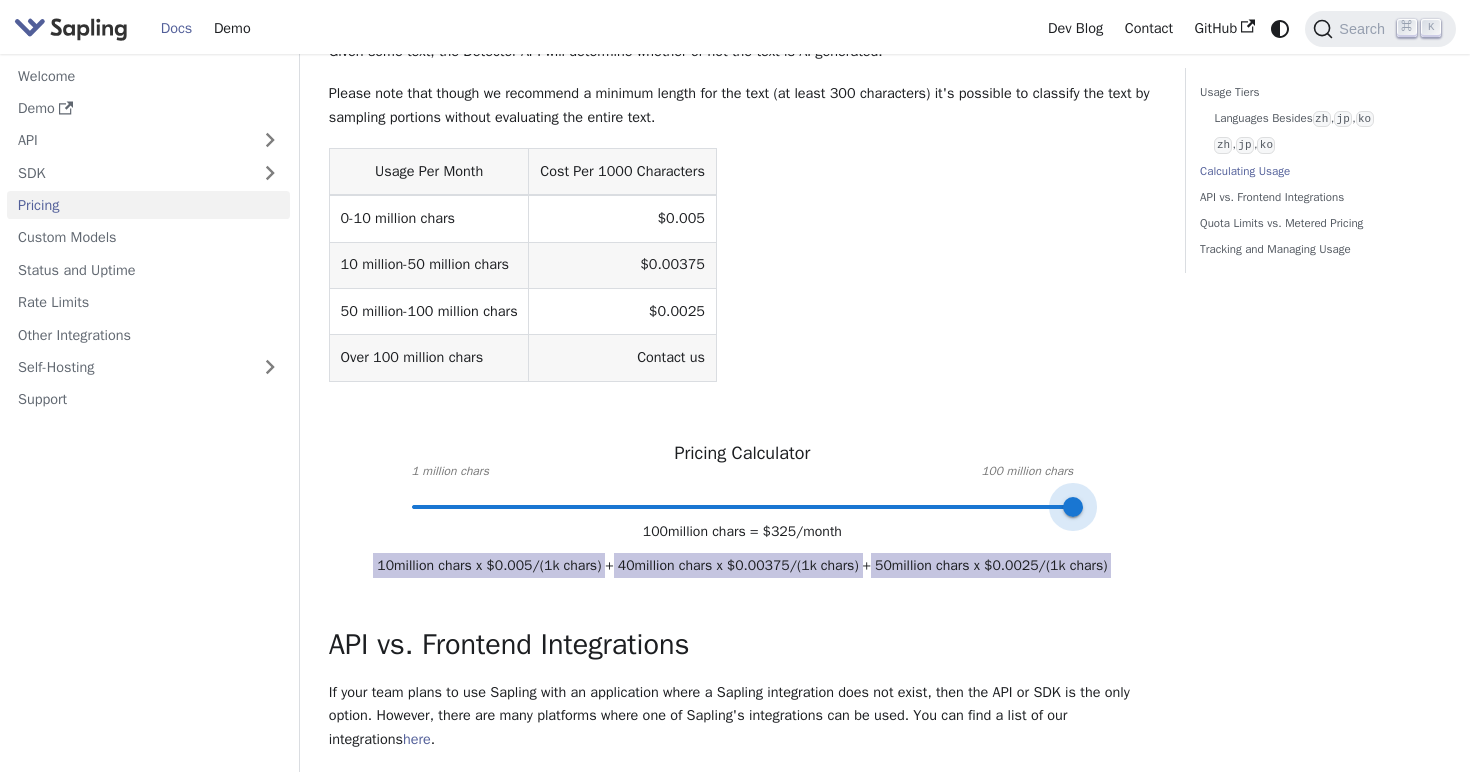 drag, startPoint x: 921, startPoint y: 551, endPoint x: 1087, endPoint y: 544, distance: 166.14752 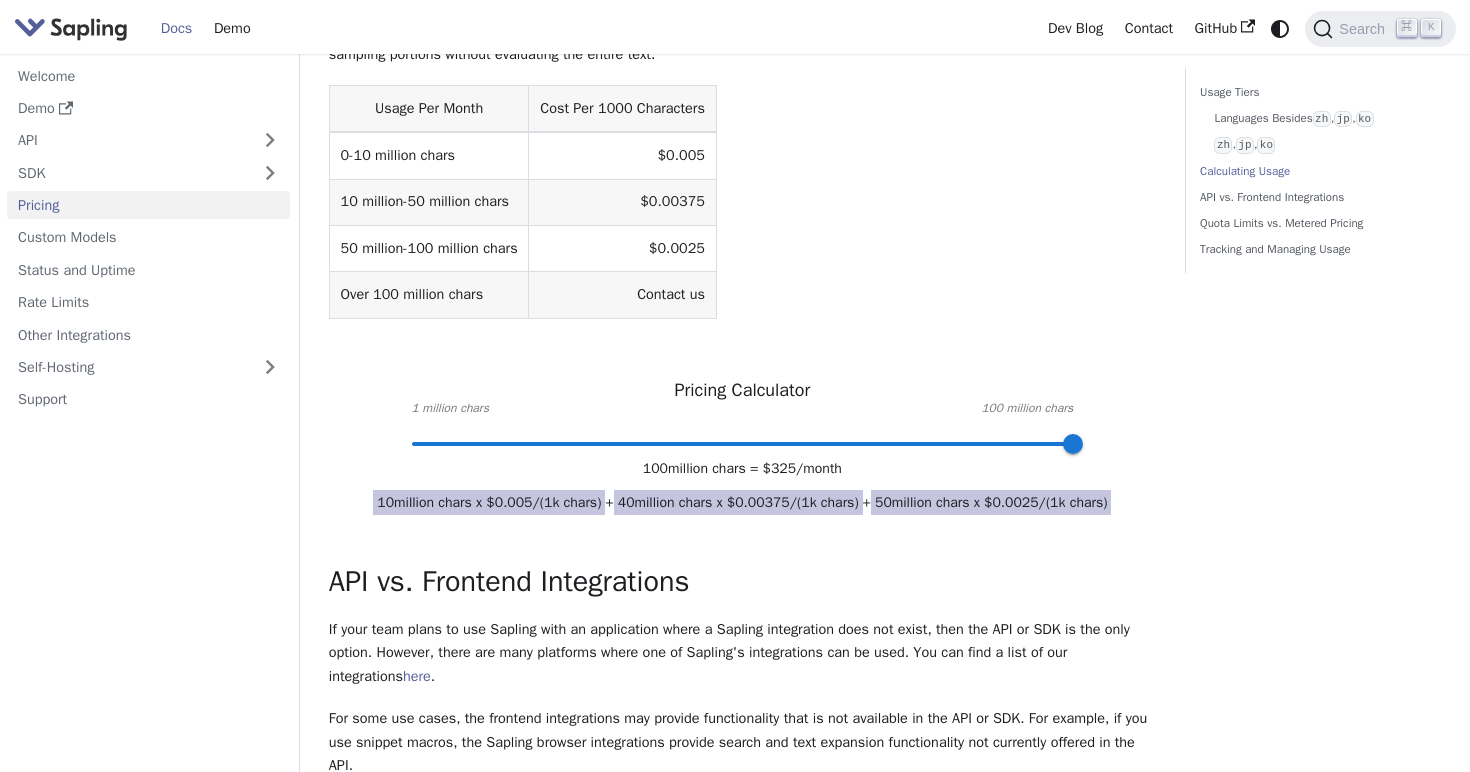 scroll, scrollTop: 669, scrollLeft: 0, axis: vertical 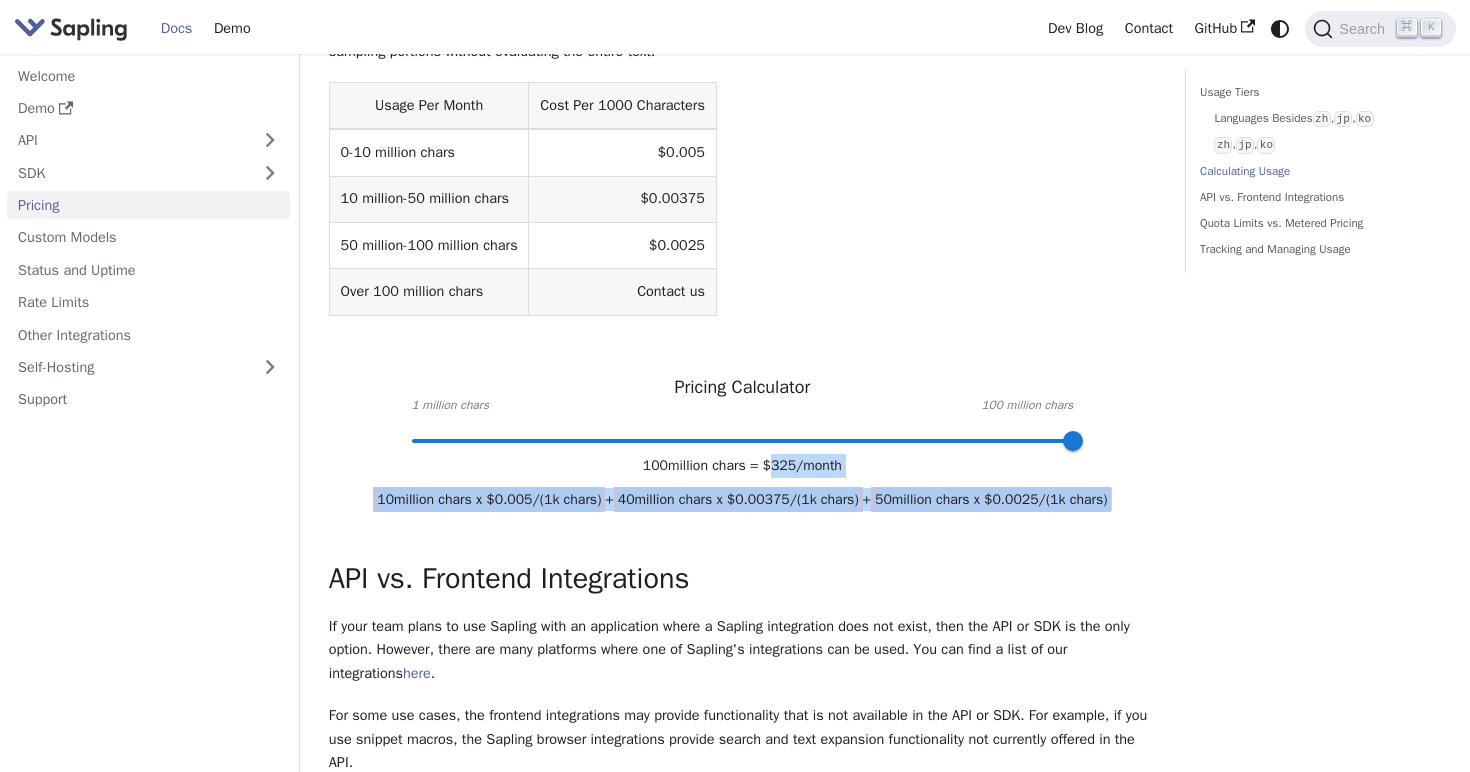 drag, startPoint x: 770, startPoint y: 516, endPoint x: 849, endPoint y: 508, distance: 79.40403 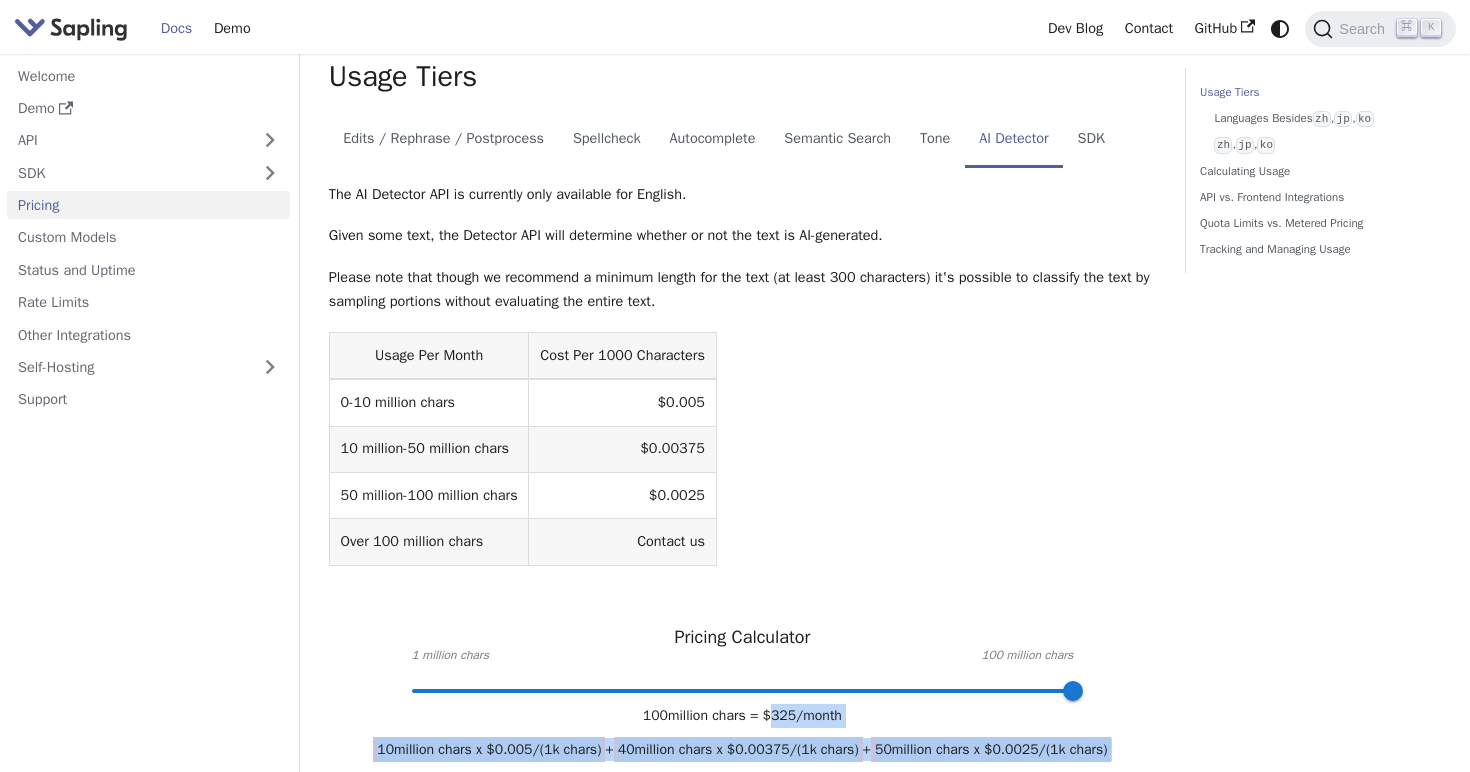 scroll, scrollTop: 421, scrollLeft: 0, axis: vertical 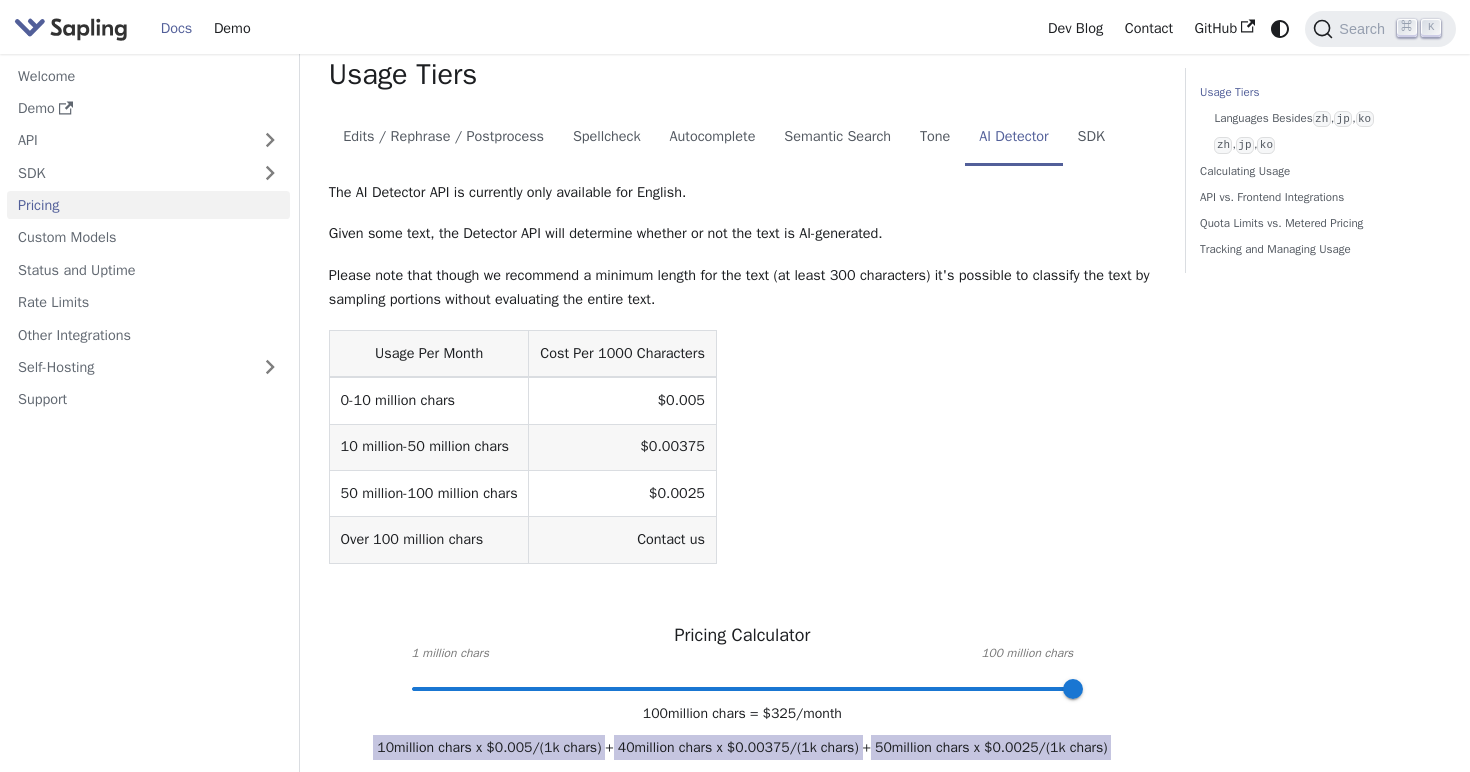 click on "Usage Per Month Cost Per 1000 Characters 0-10 million chars $0.005 10 million-50 million chars $0.00375 50 million-100 million chars $0.0025 Over 100 million chars Contact us" at bounding box center [742, 447] 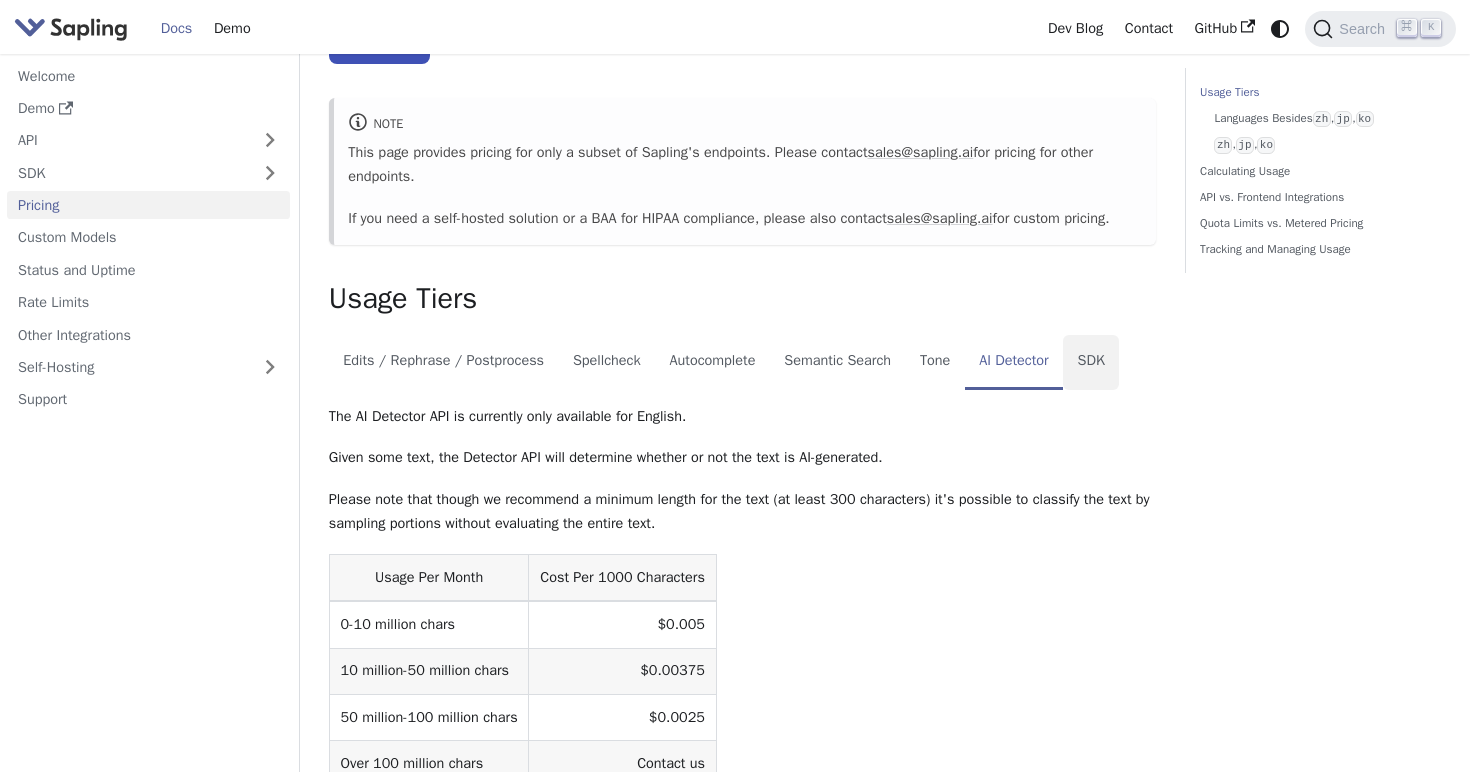 scroll, scrollTop: 0, scrollLeft: 0, axis: both 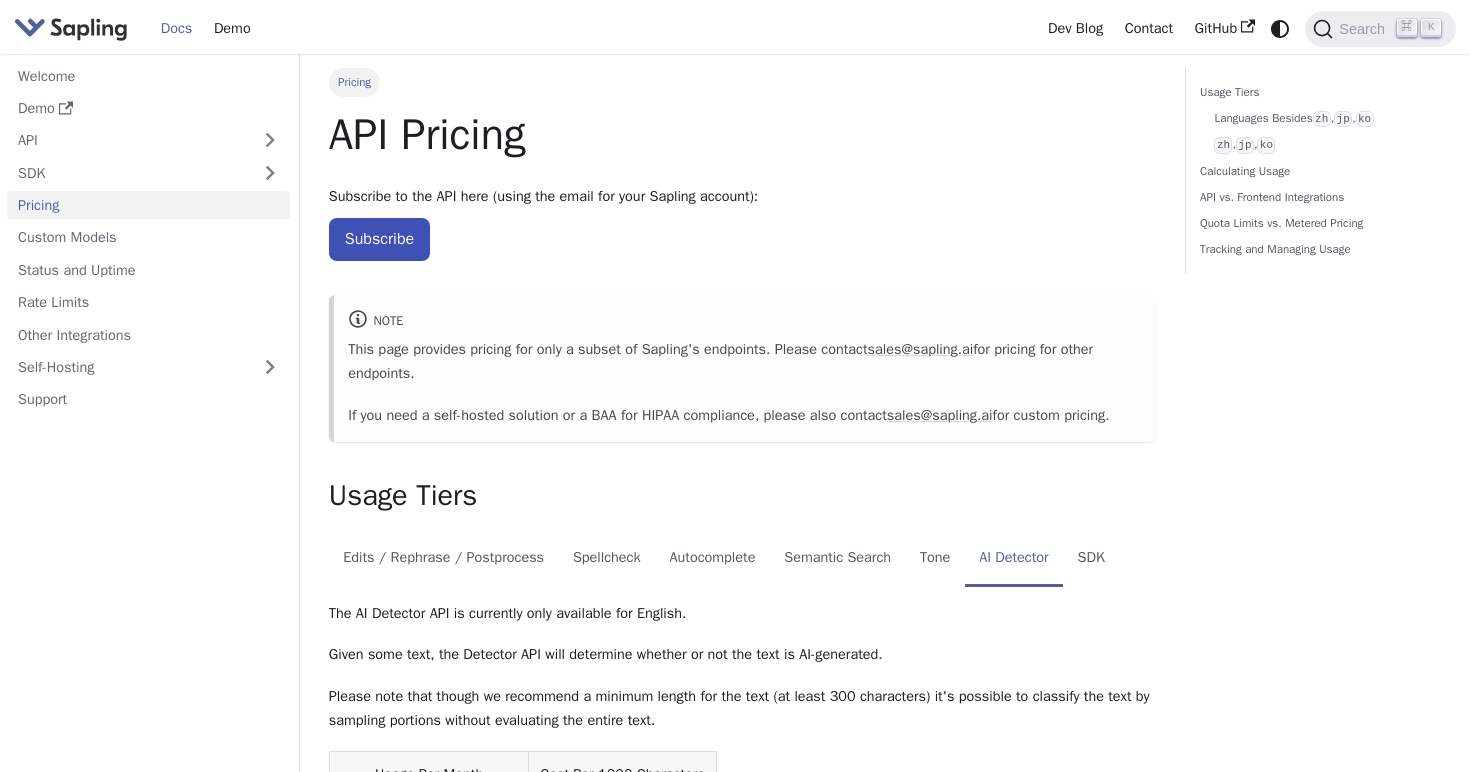 click at bounding box center [71, 28] 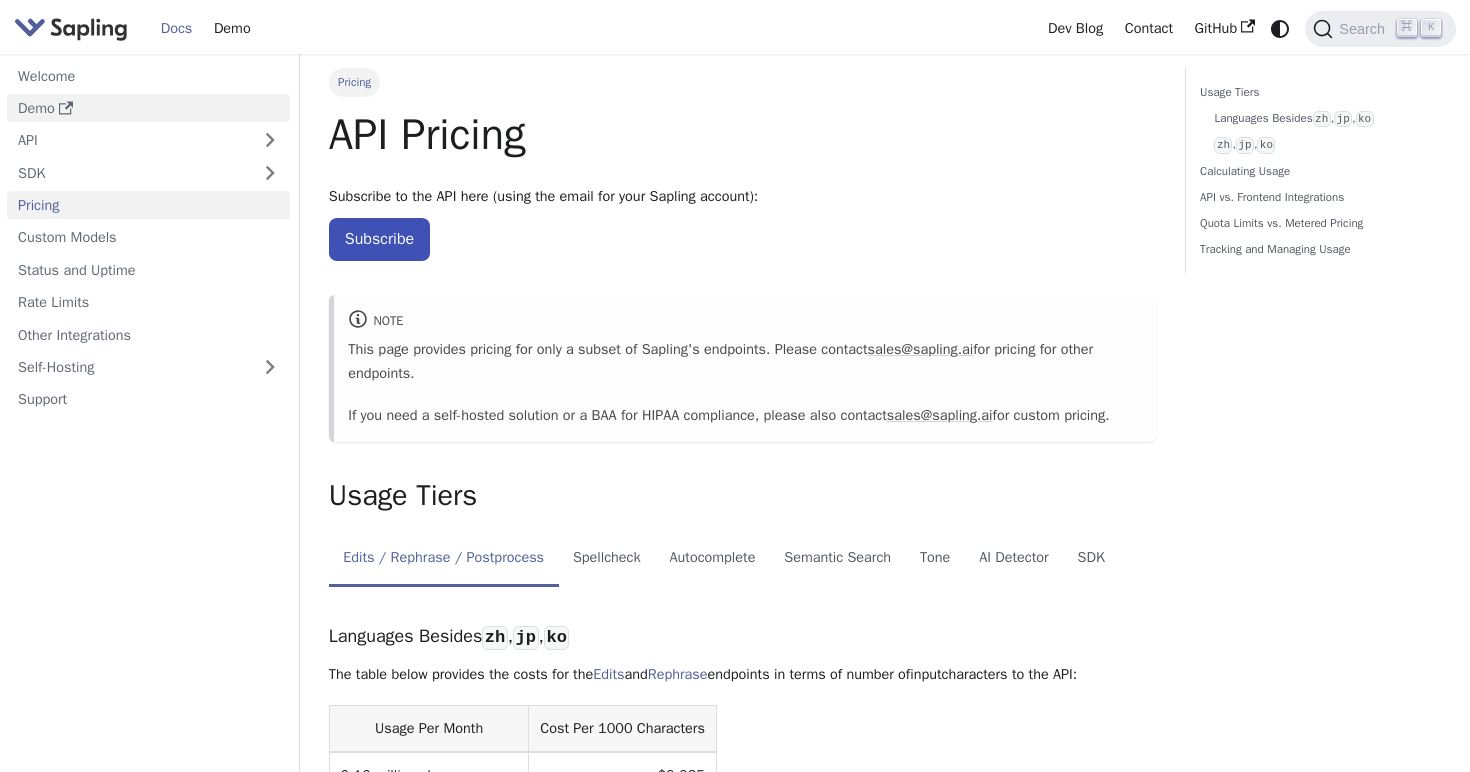 scroll, scrollTop: 0, scrollLeft: 0, axis: both 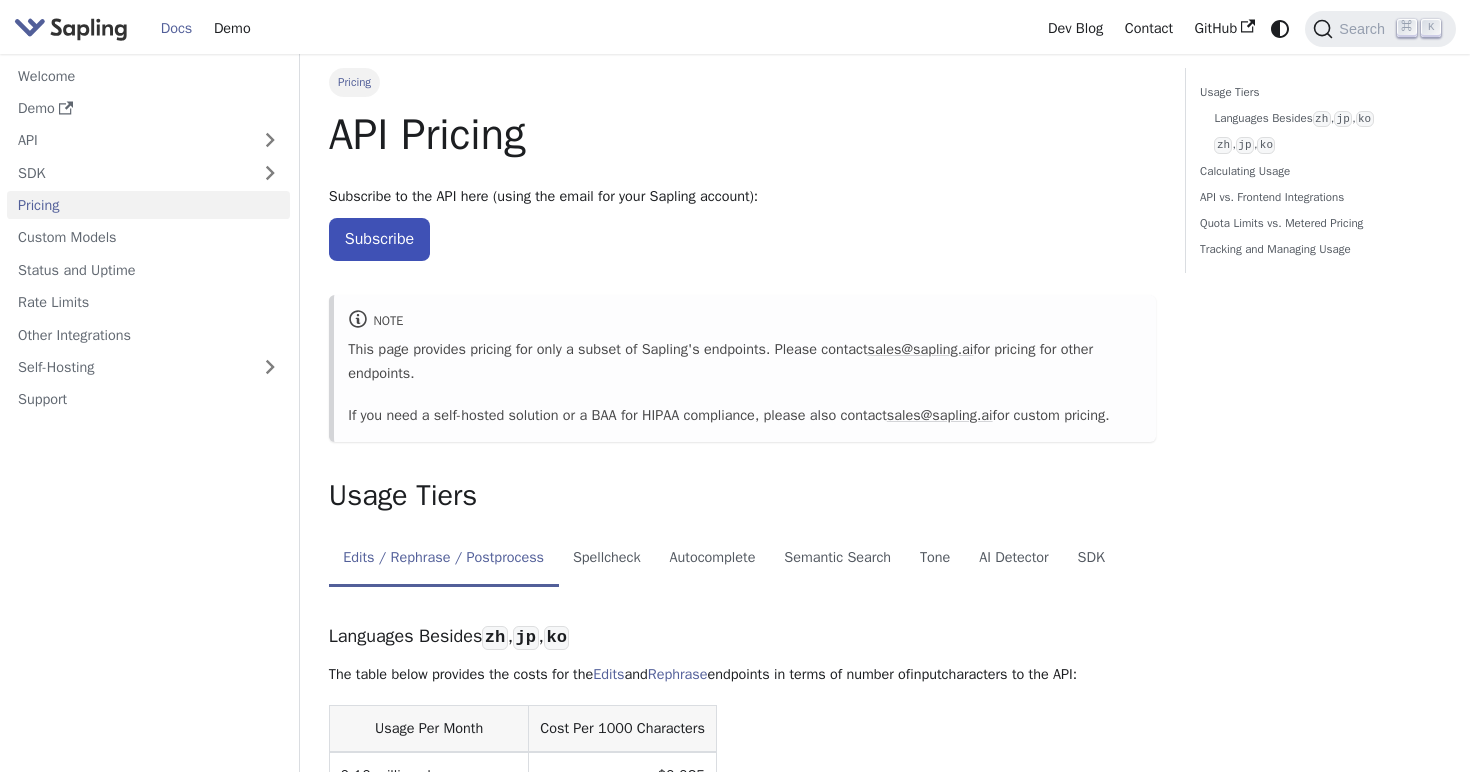 click at bounding box center (71, 28) 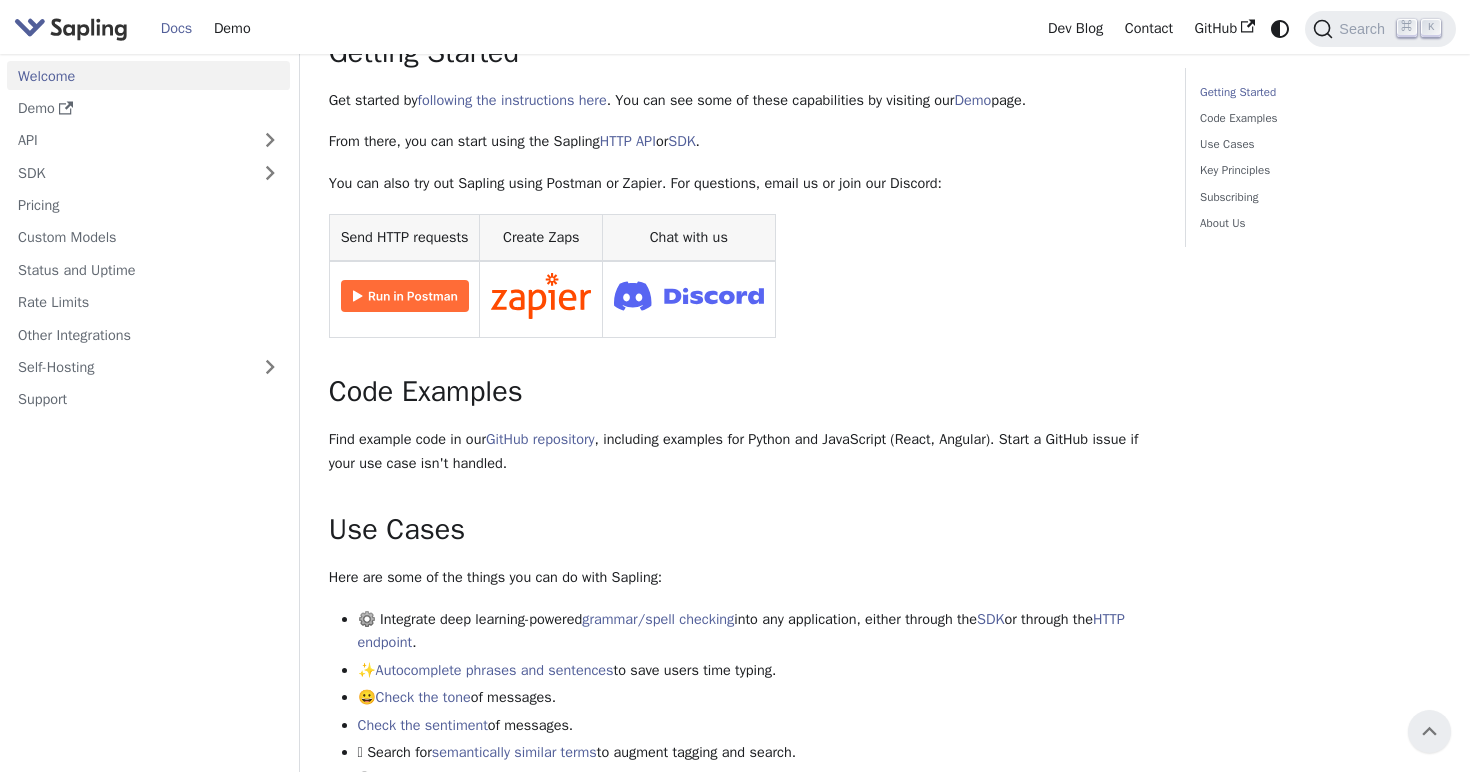 scroll, scrollTop: 313, scrollLeft: 0, axis: vertical 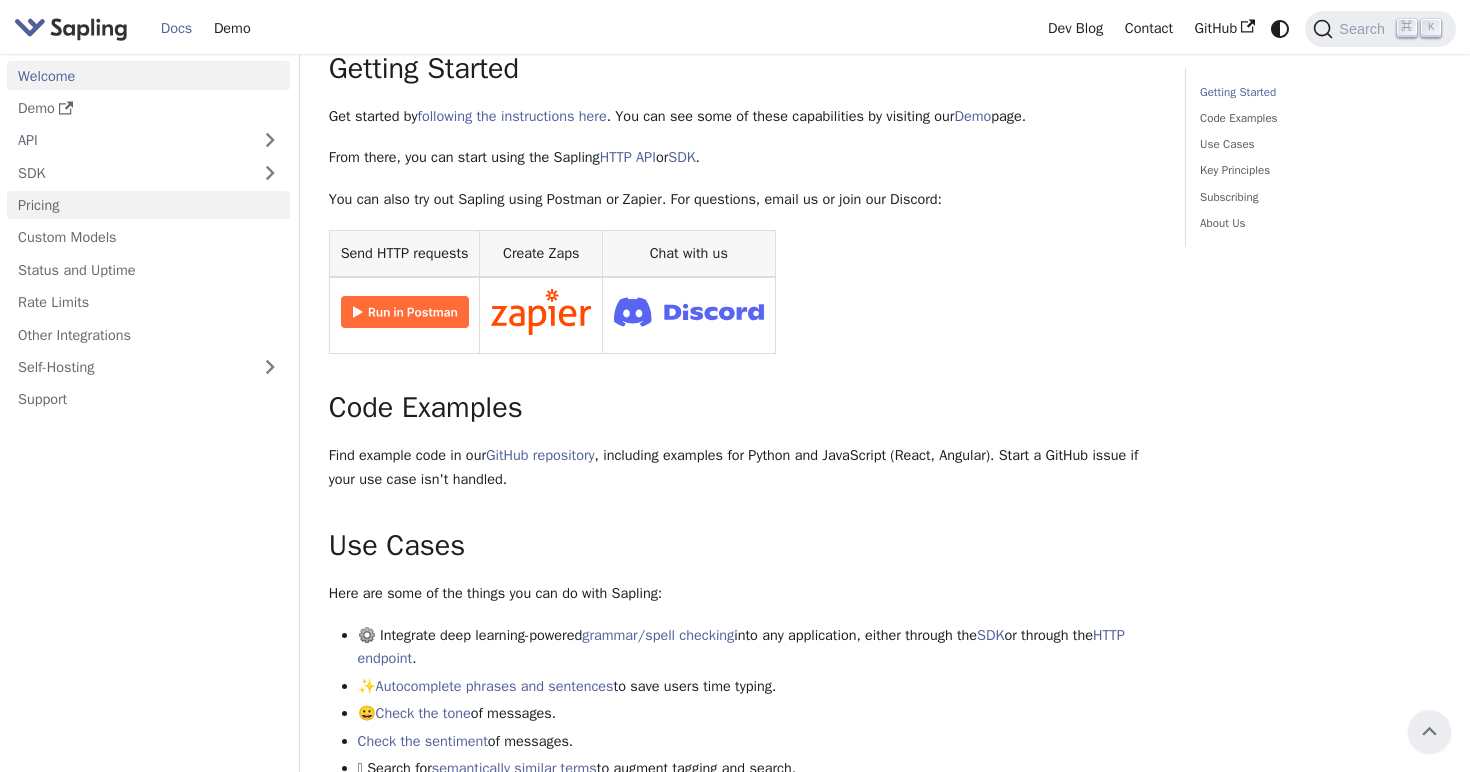 click on "Pricing" at bounding box center (148, 205) 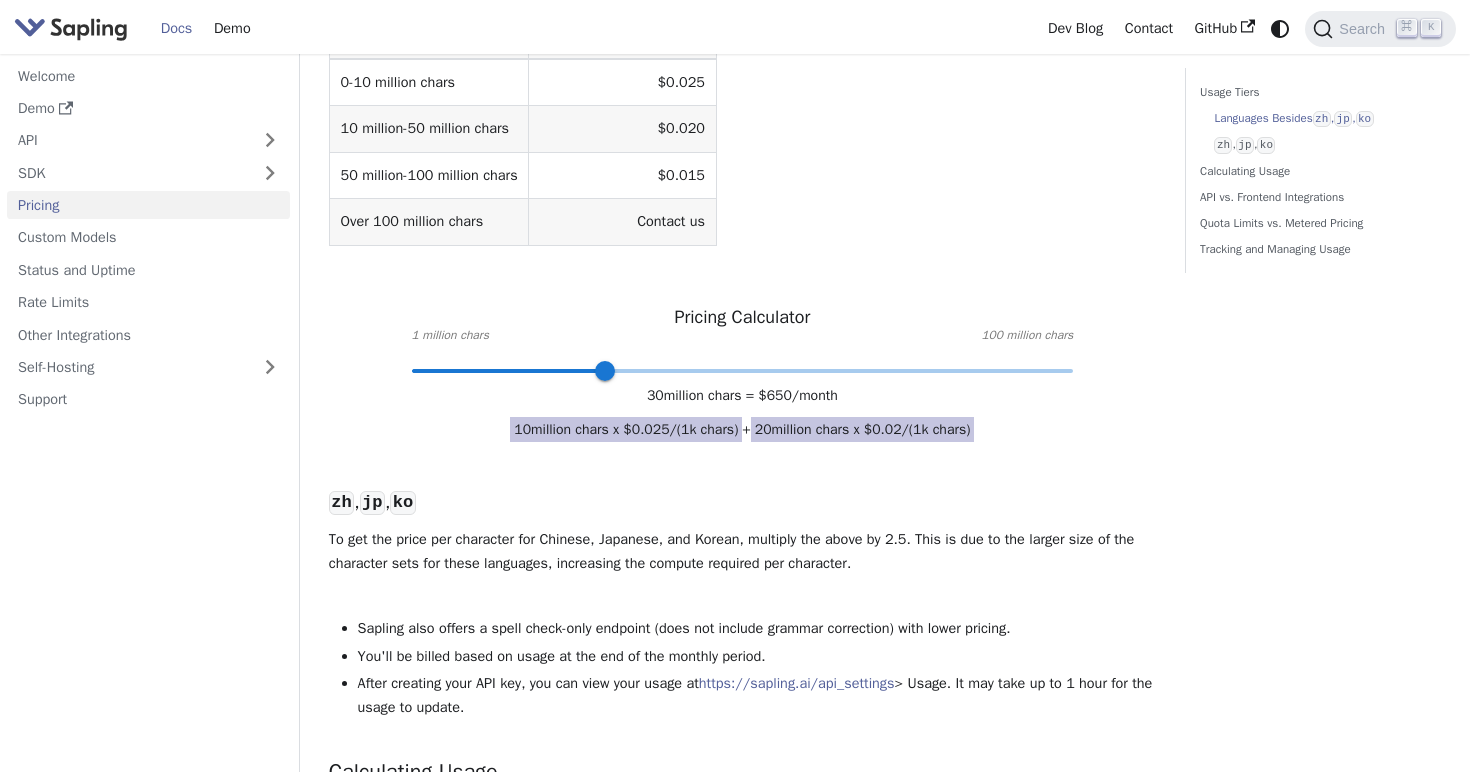 scroll, scrollTop: 702, scrollLeft: 0, axis: vertical 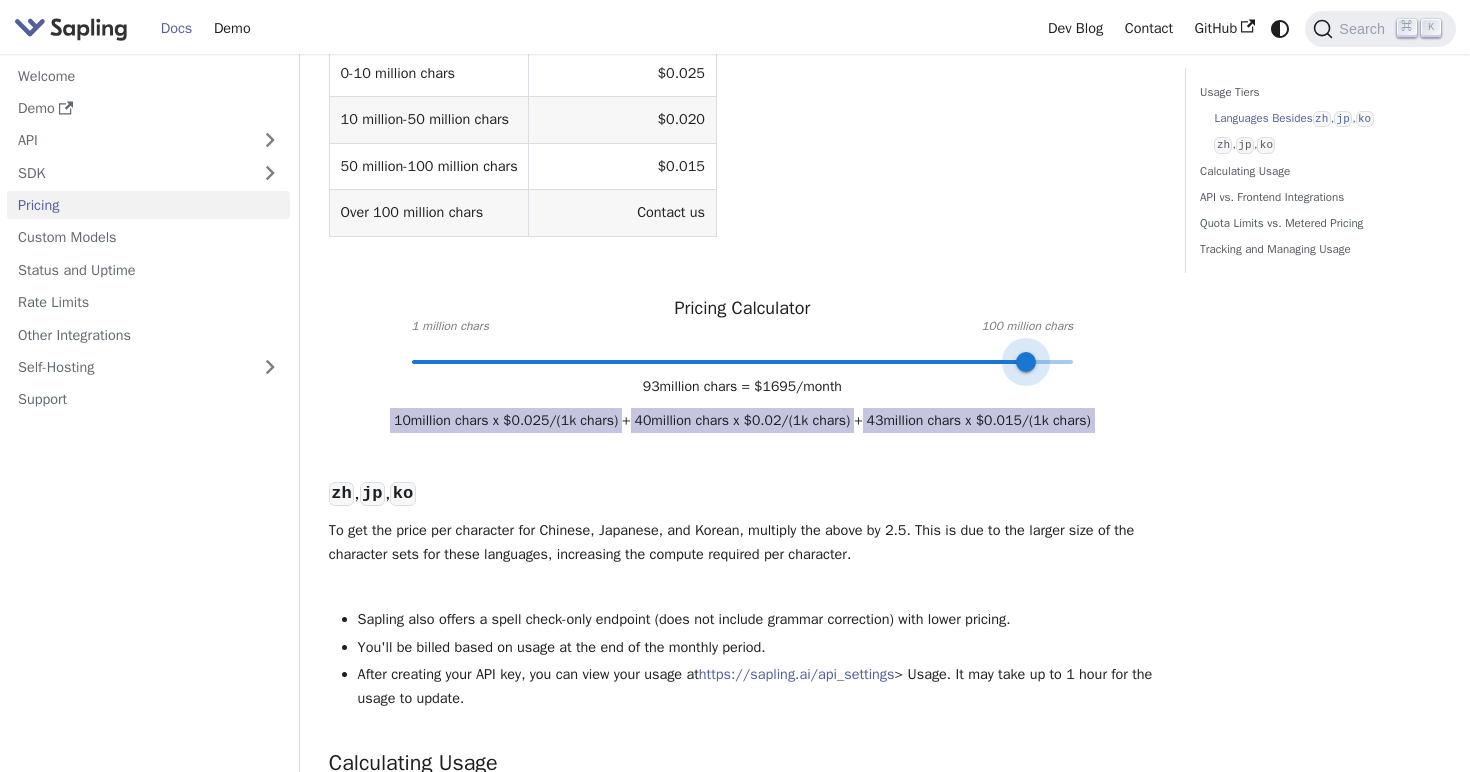 type on "100" 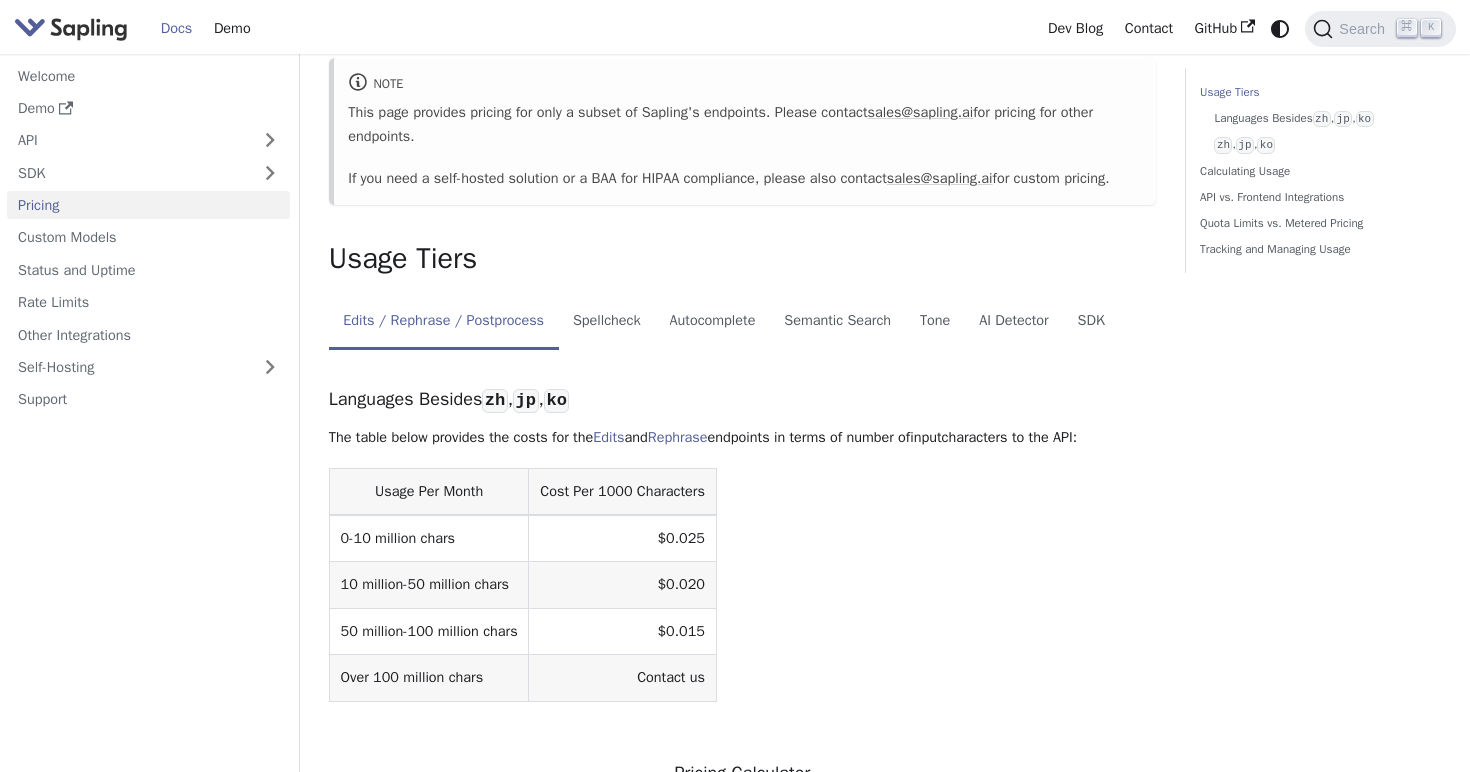 scroll, scrollTop: 222, scrollLeft: 0, axis: vertical 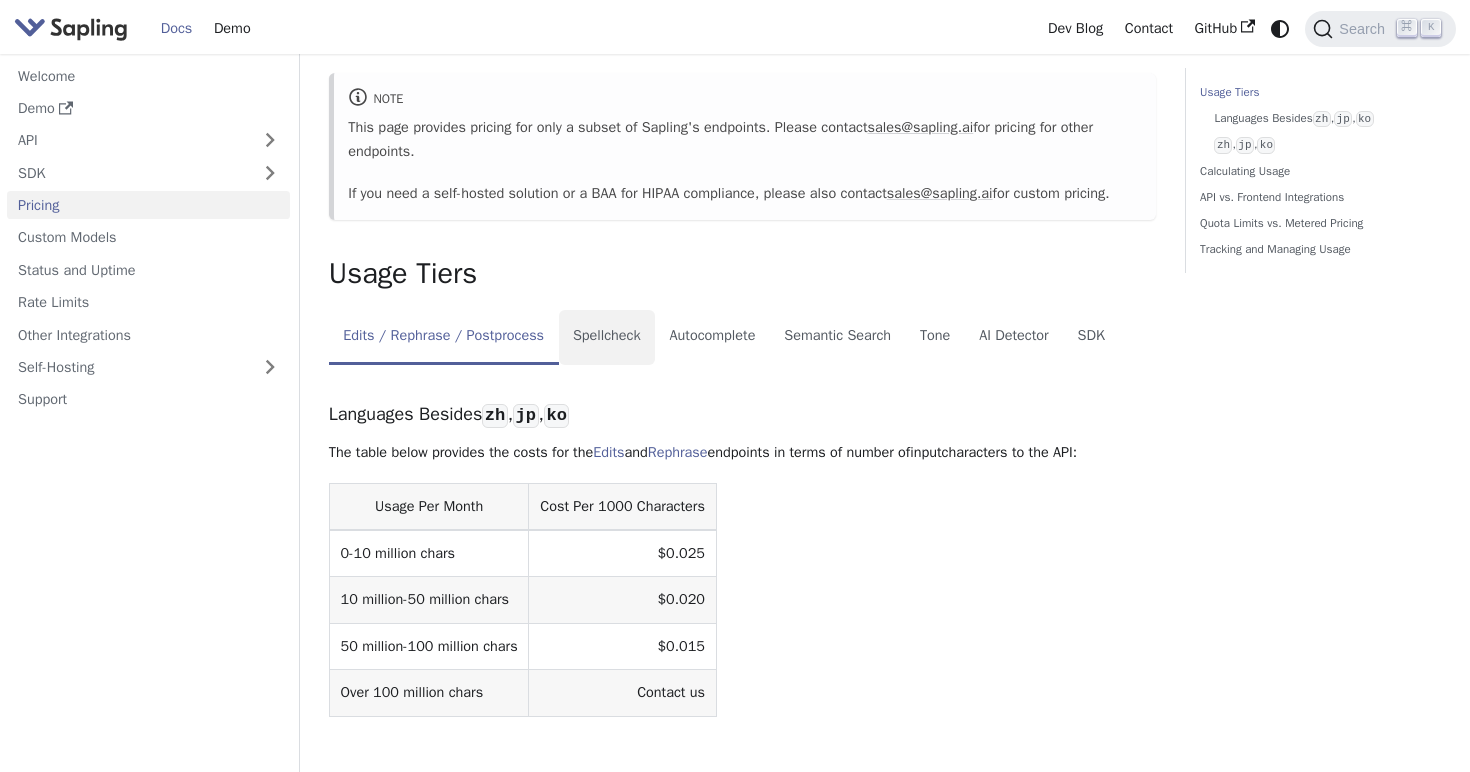 click on "Spellcheck" at bounding box center [607, 338] 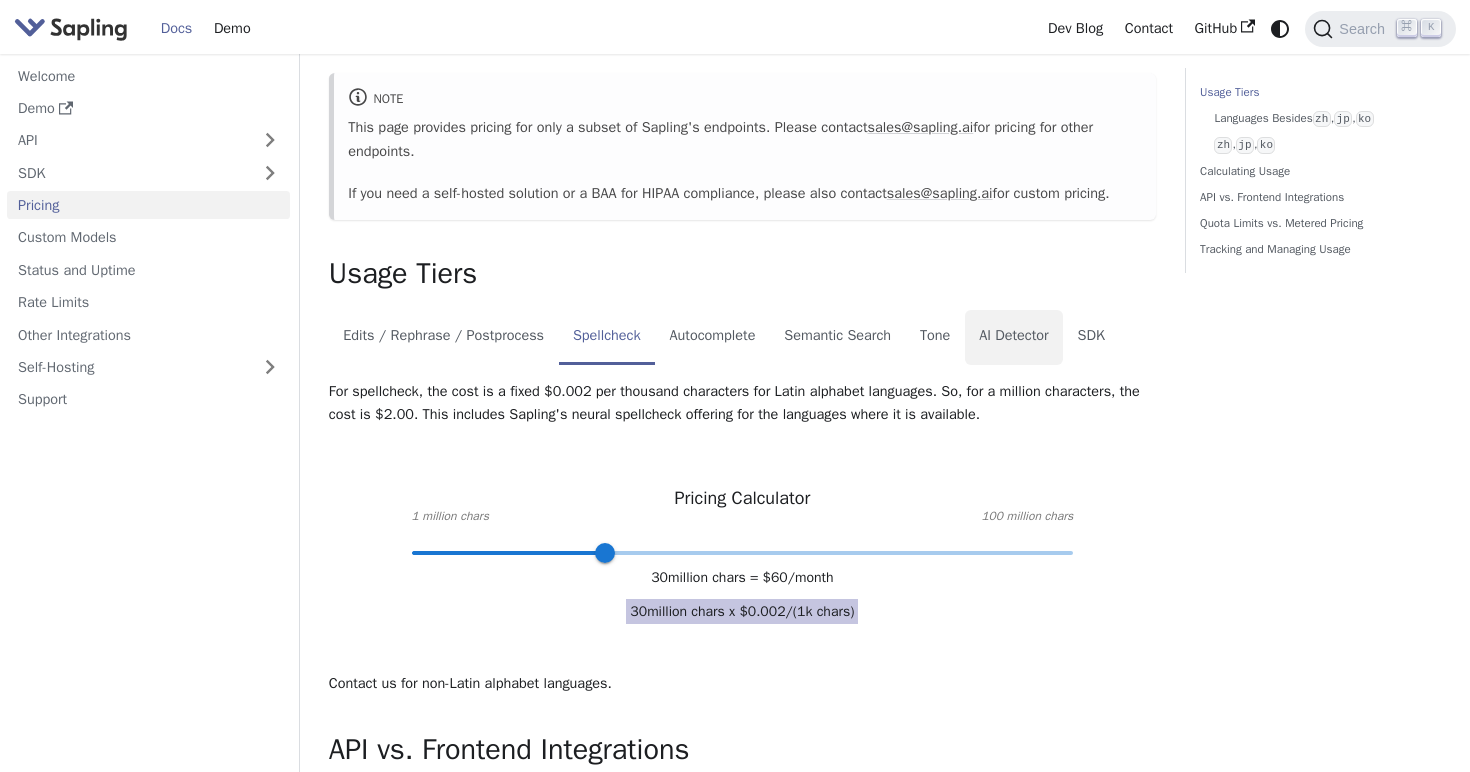 click on "AI Detector" at bounding box center [1014, 338] 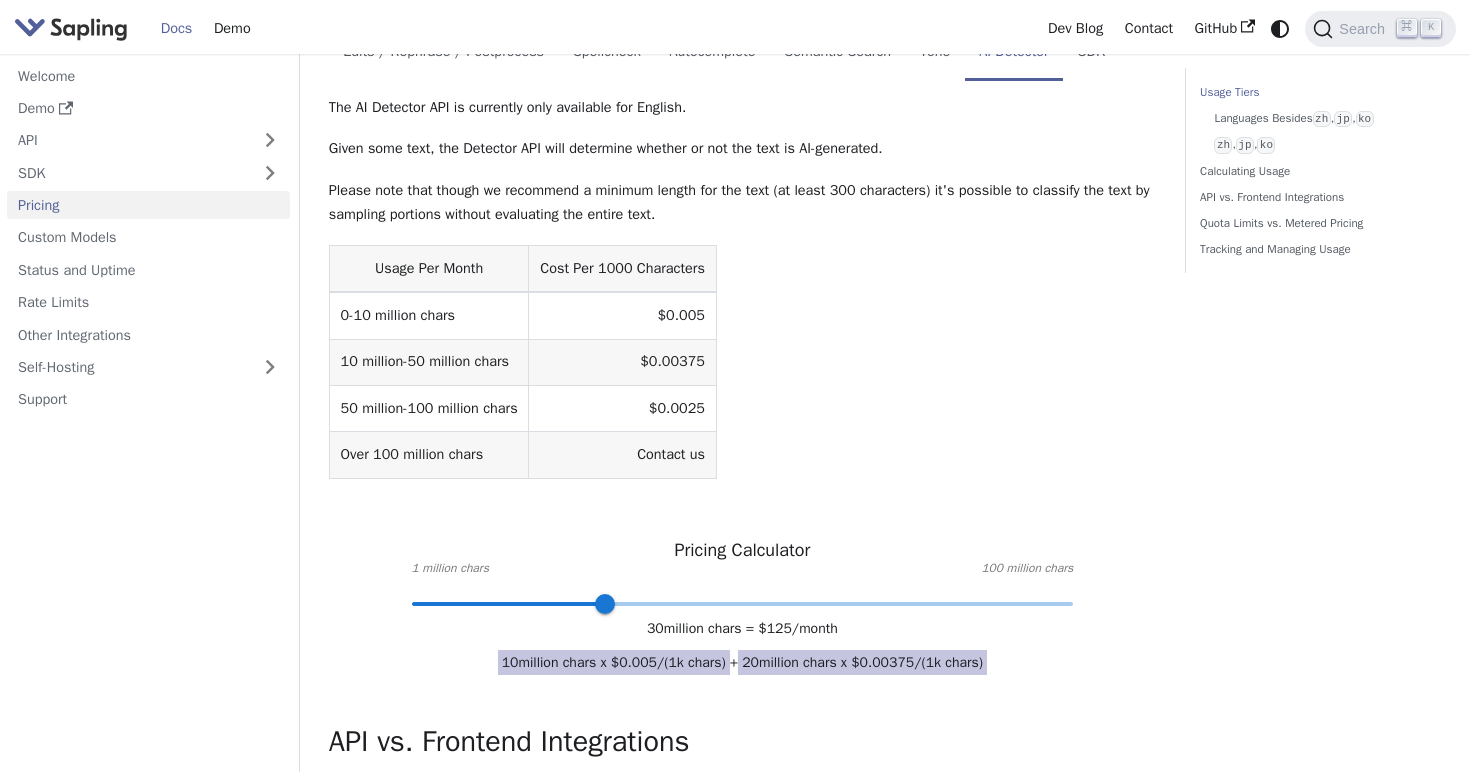 scroll, scrollTop: 507, scrollLeft: 0, axis: vertical 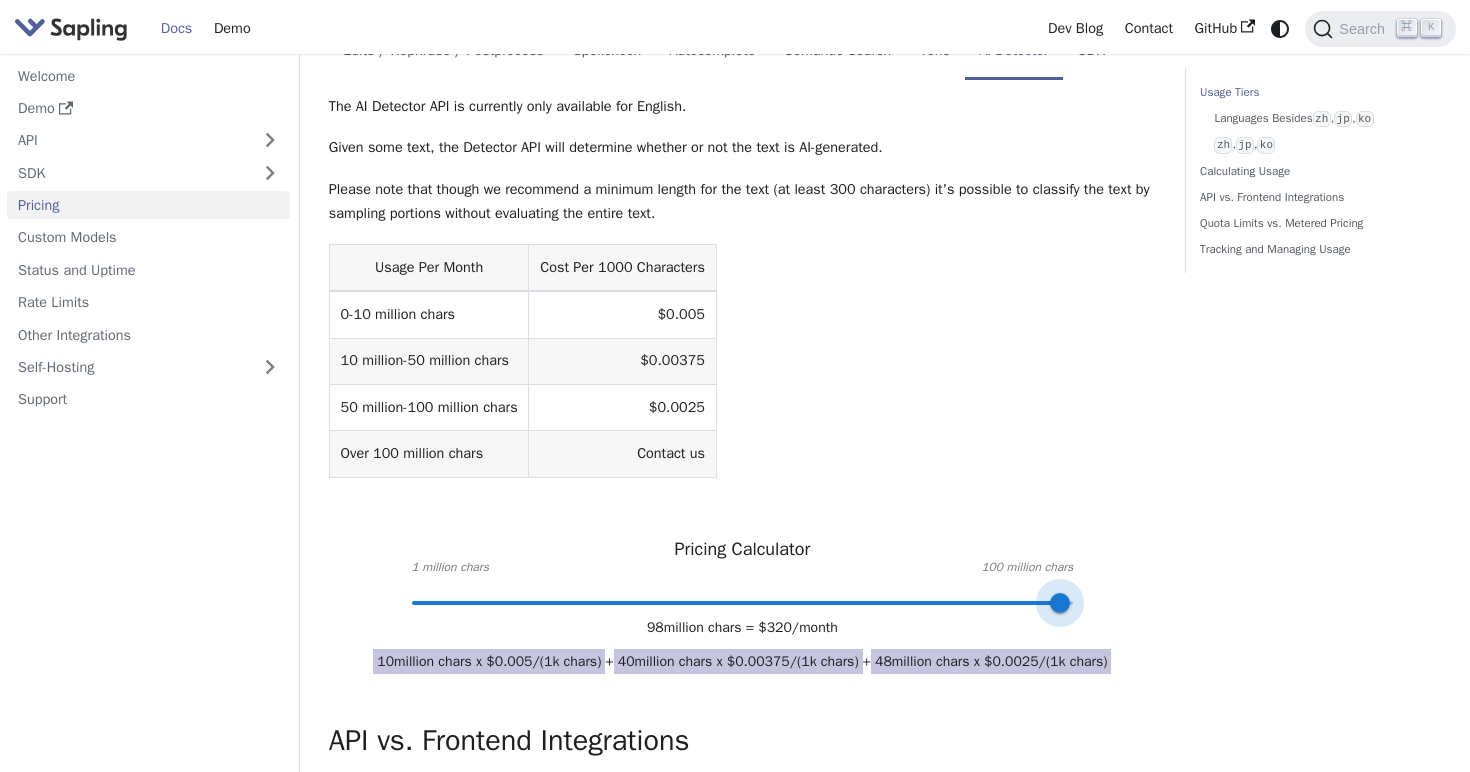 type on "100" 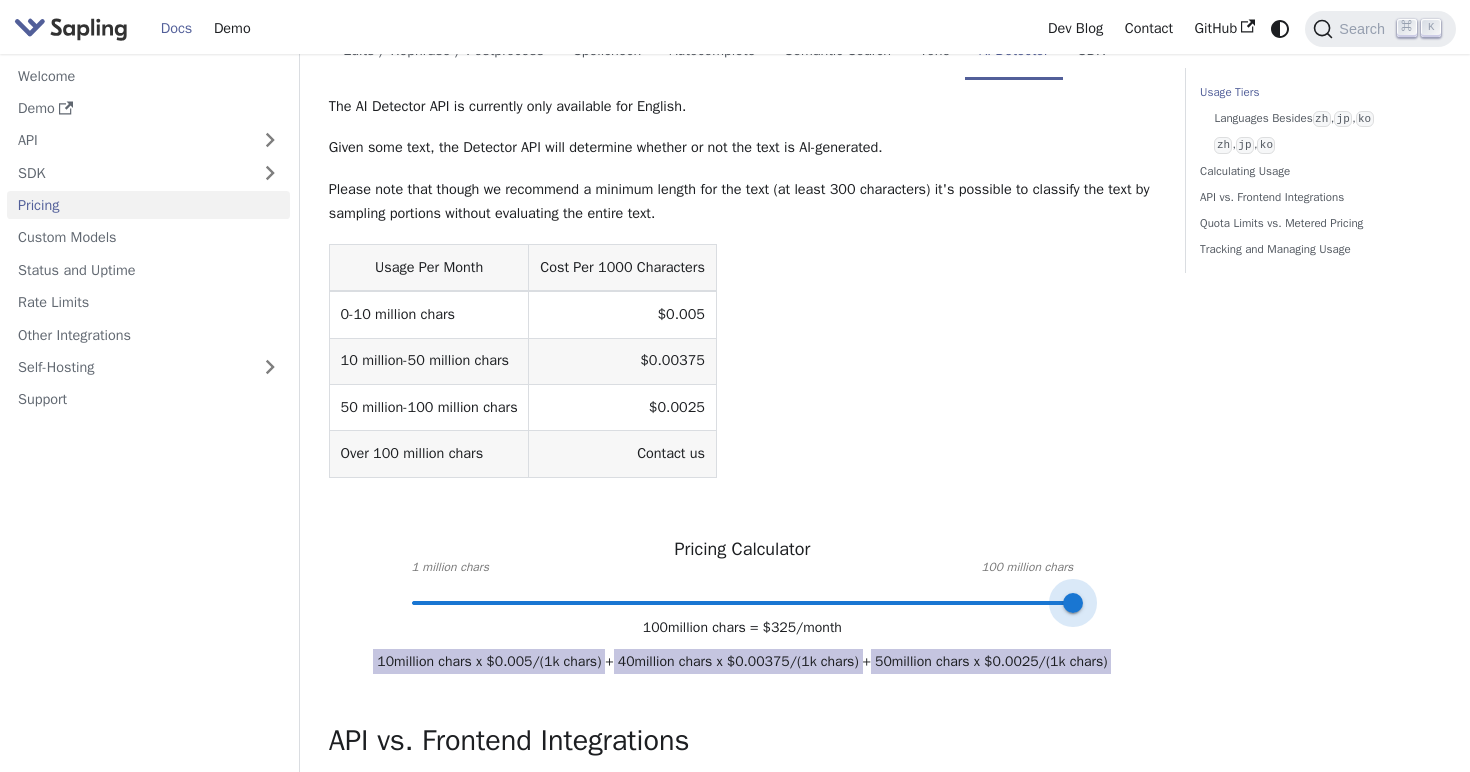 drag, startPoint x: 603, startPoint y: 650, endPoint x: 1132, endPoint y: 635, distance: 529.21265 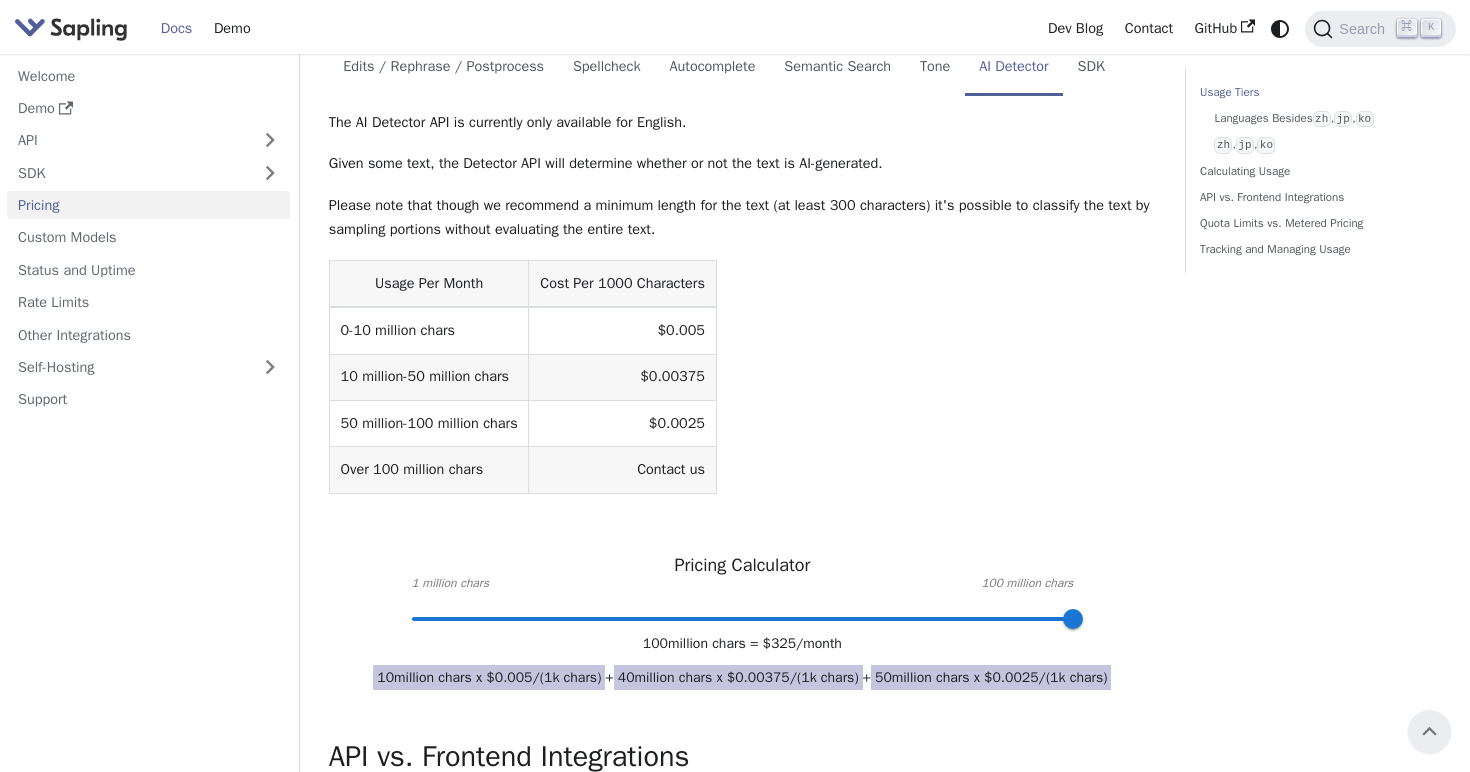 scroll, scrollTop: 335, scrollLeft: 0, axis: vertical 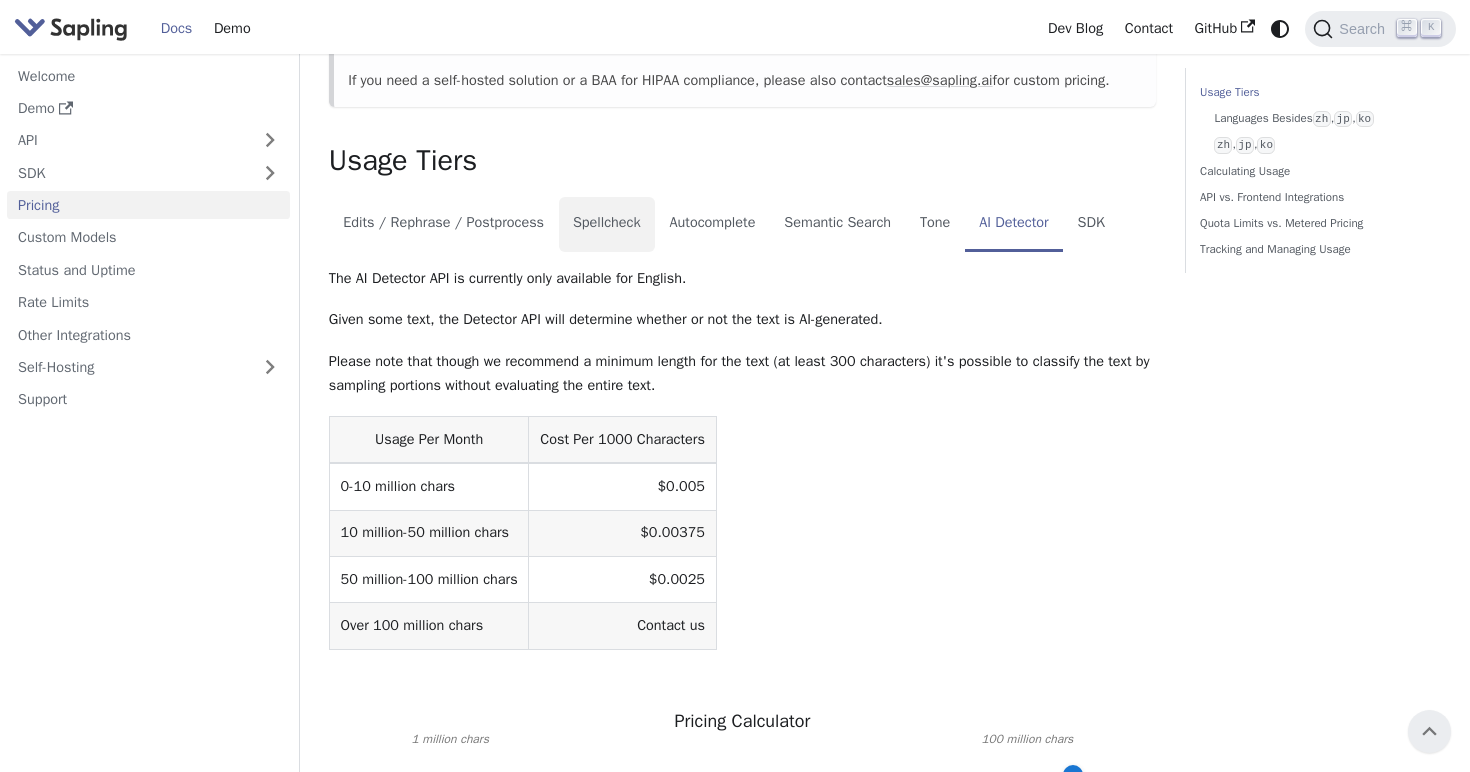 click on "Spellcheck" at bounding box center [607, 225] 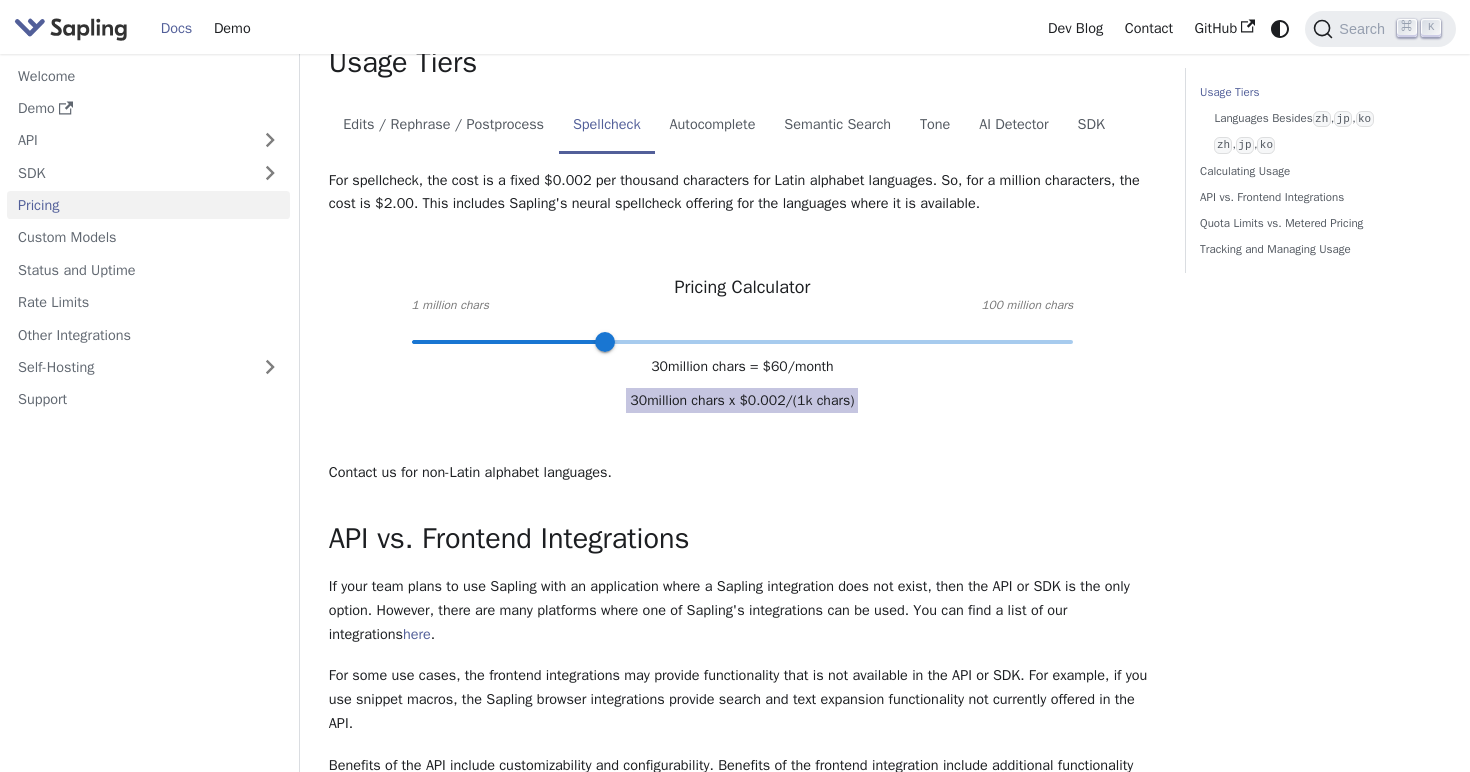 scroll, scrollTop: 436, scrollLeft: 0, axis: vertical 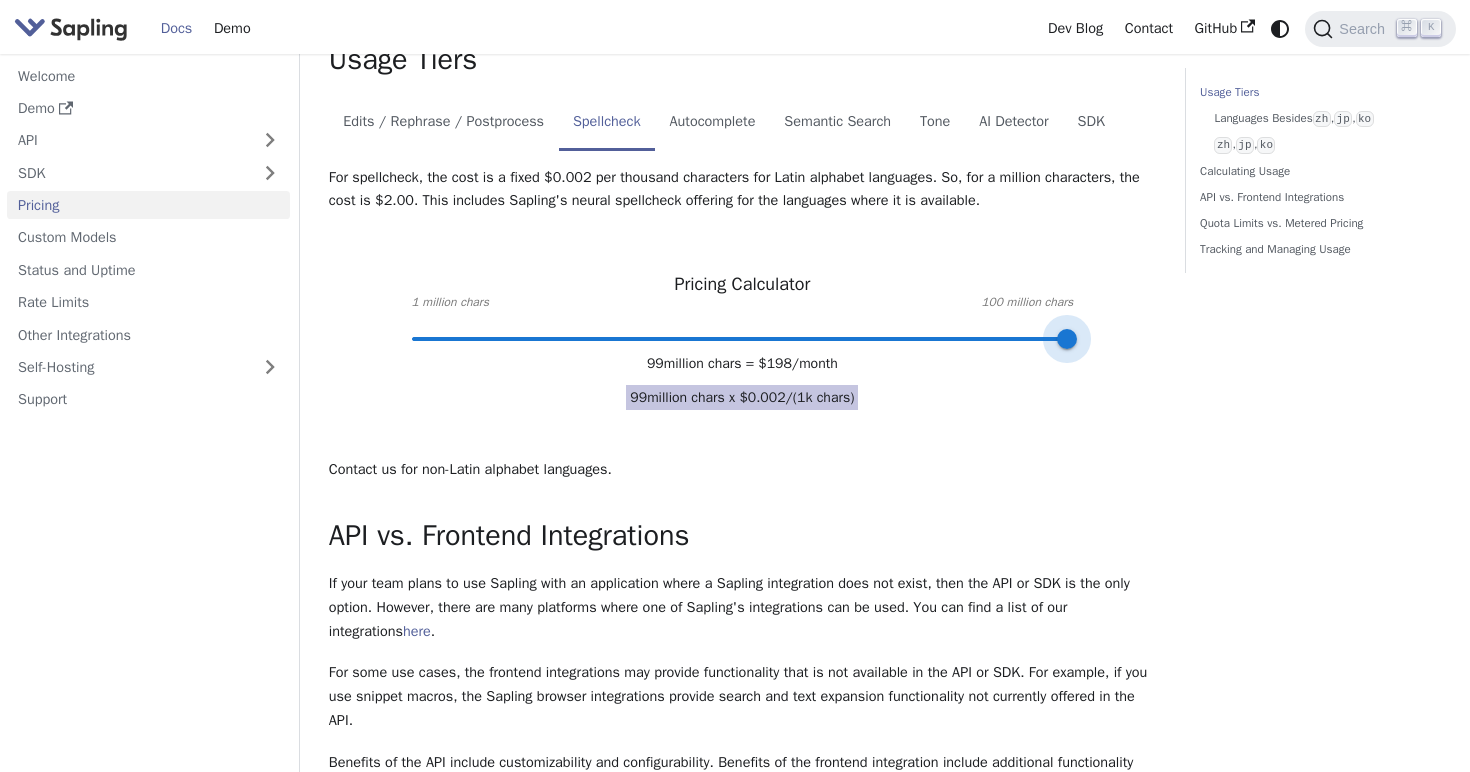 type on "100" 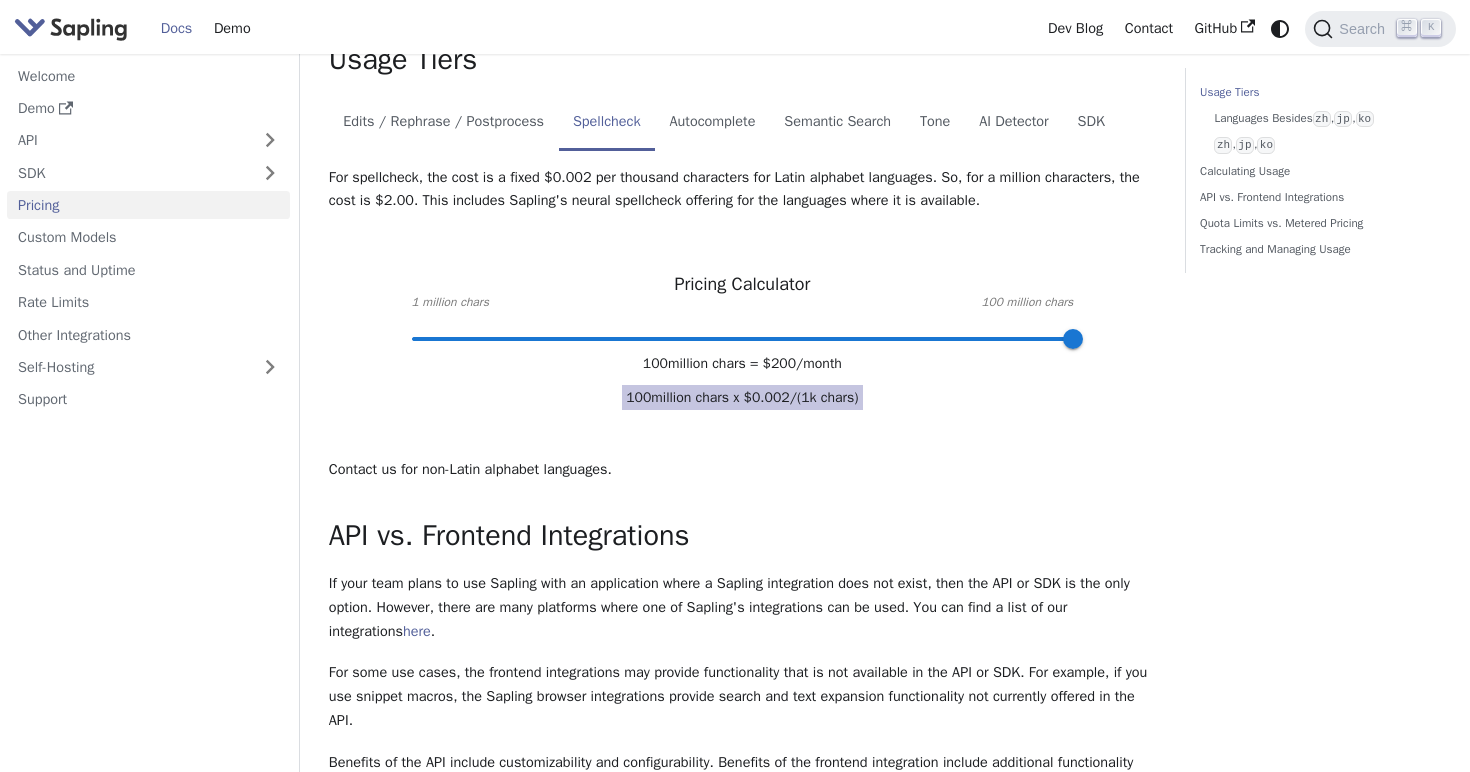 drag, startPoint x: 770, startPoint y: 410, endPoint x: 847, endPoint y: 409, distance: 77.00649 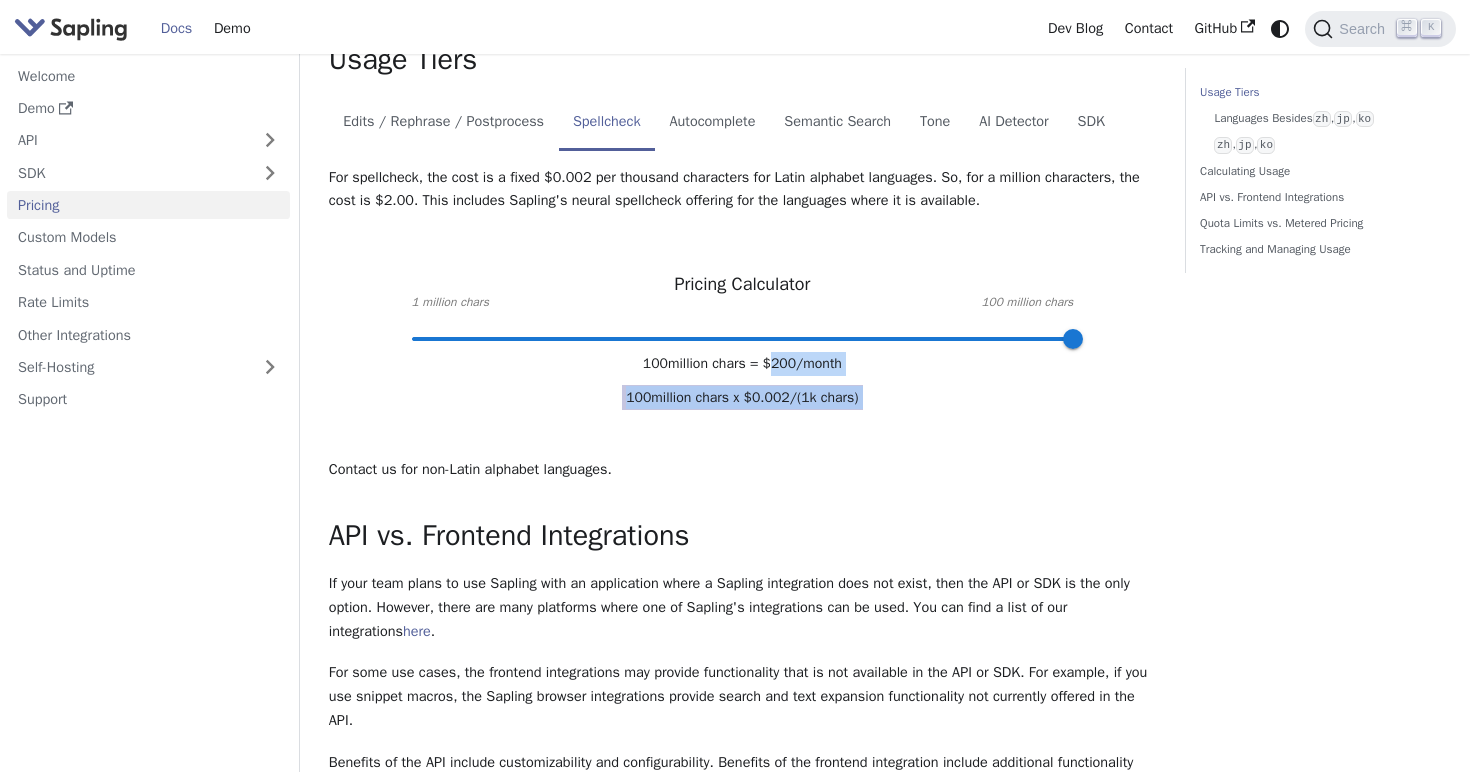 drag, startPoint x: 853, startPoint y: 409, endPoint x: 767, endPoint y: 409, distance: 86 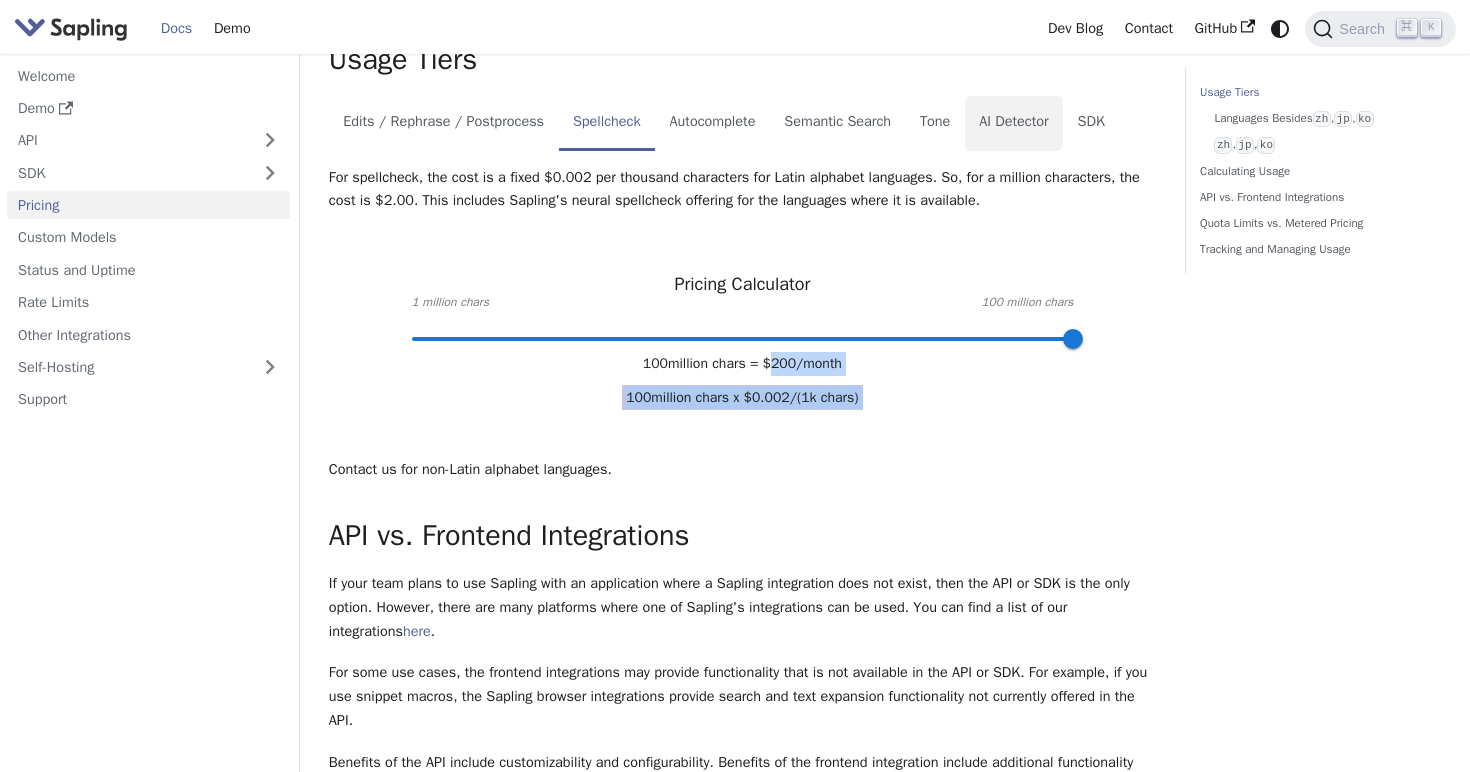 click on "AI Detector" at bounding box center [1014, 124] 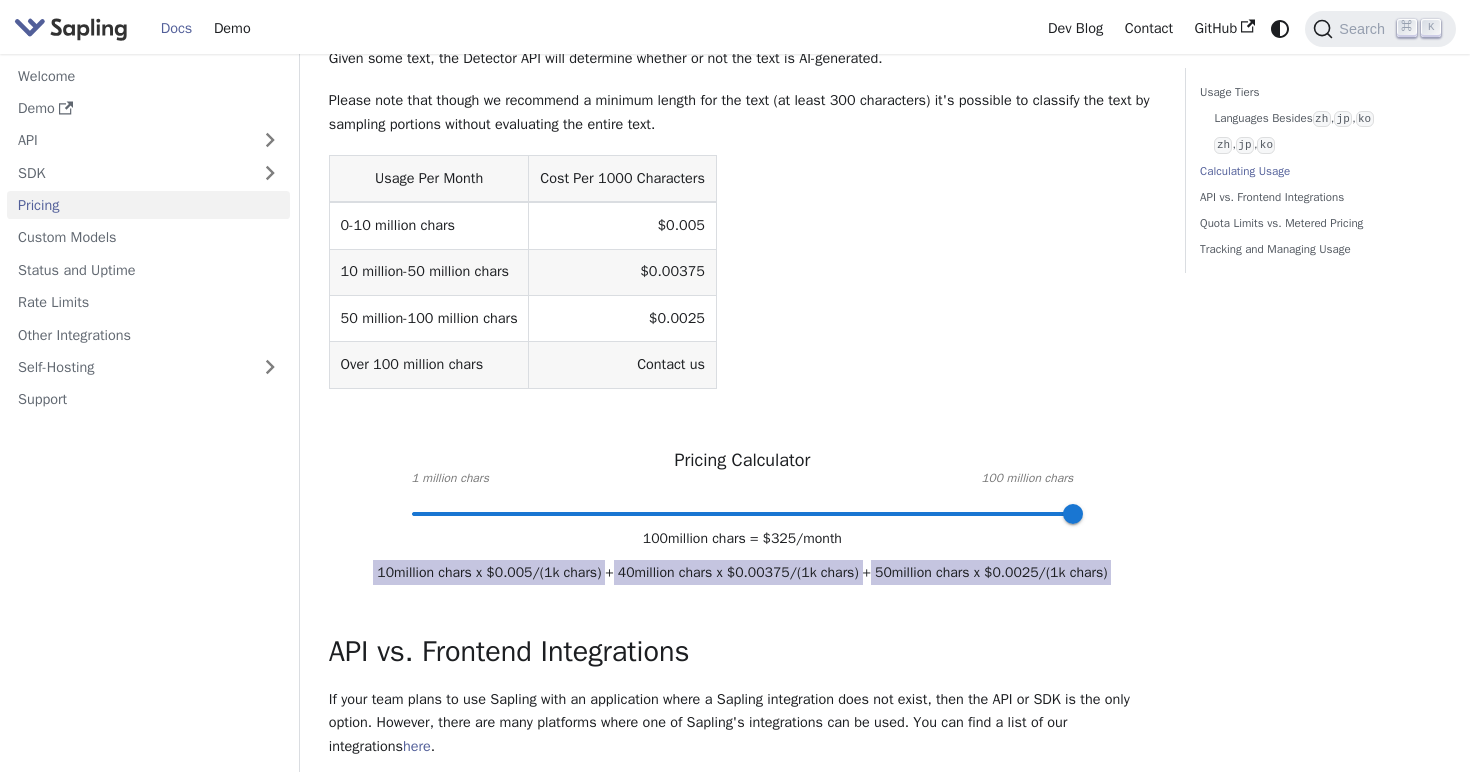 scroll, scrollTop: 640, scrollLeft: 0, axis: vertical 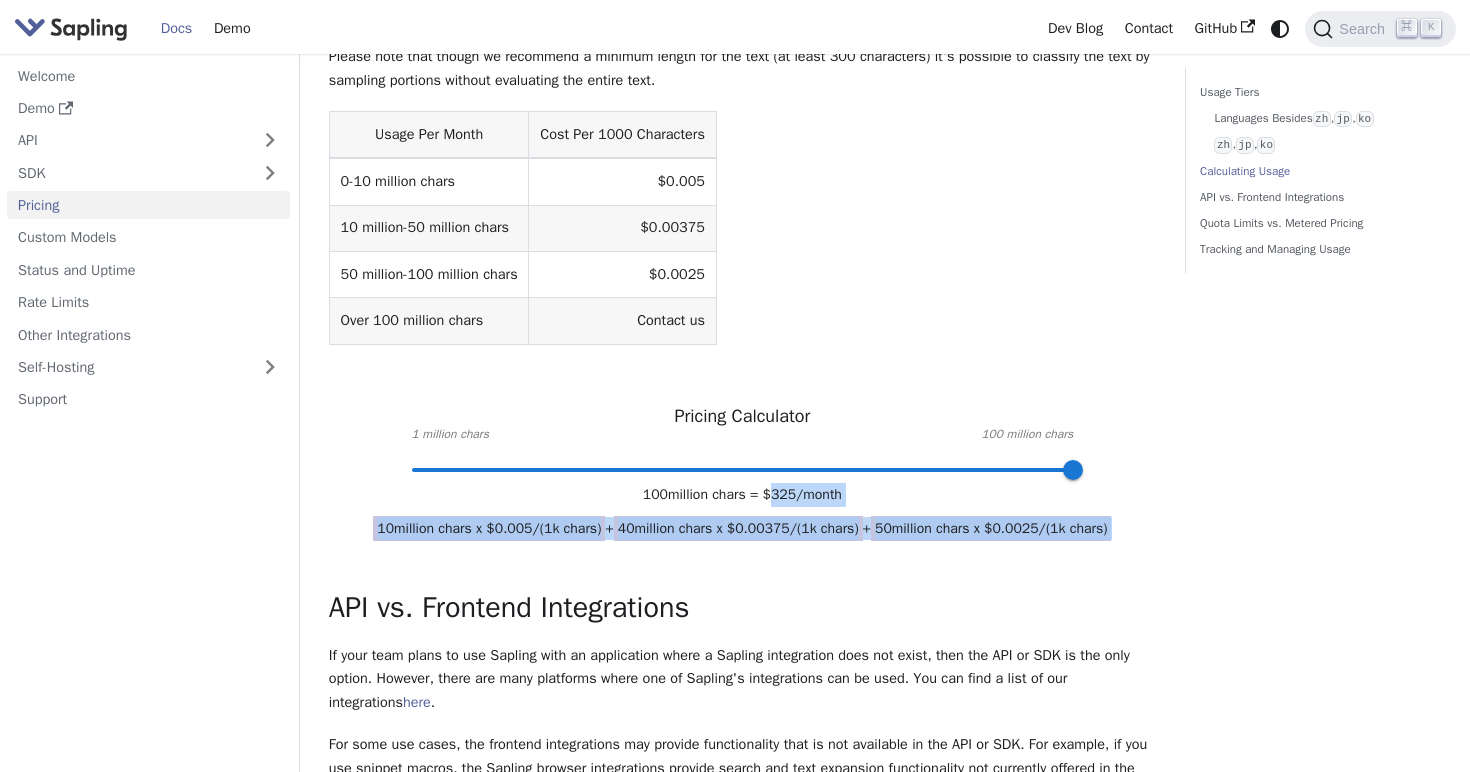 drag, startPoint x: 856, startPoint y: 541, endPoint x: 767, endPoint y: 543, distance: 89.02247 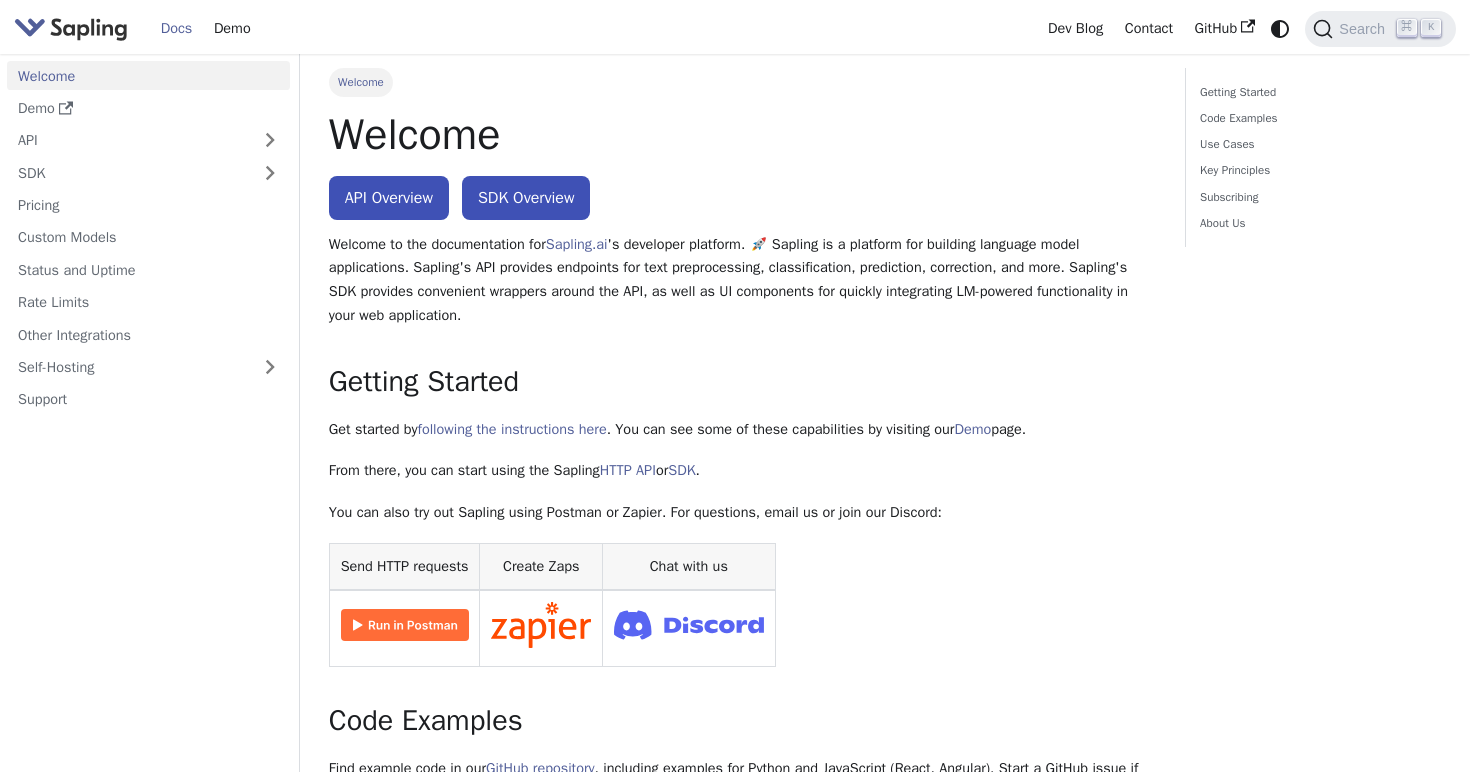 scroll, scrollTop: 35, scrollLeft: 0, axis: vertical 